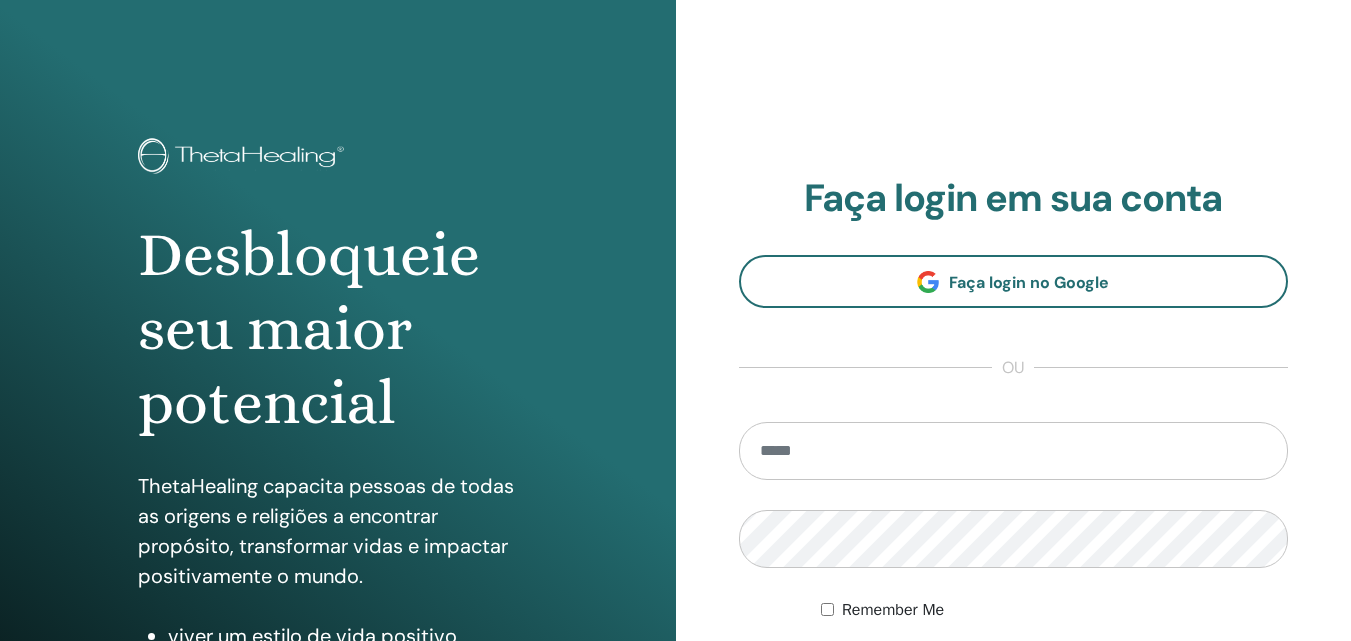 scroll, scrollTop: 319, scrollLeft: 0, axis: vertical 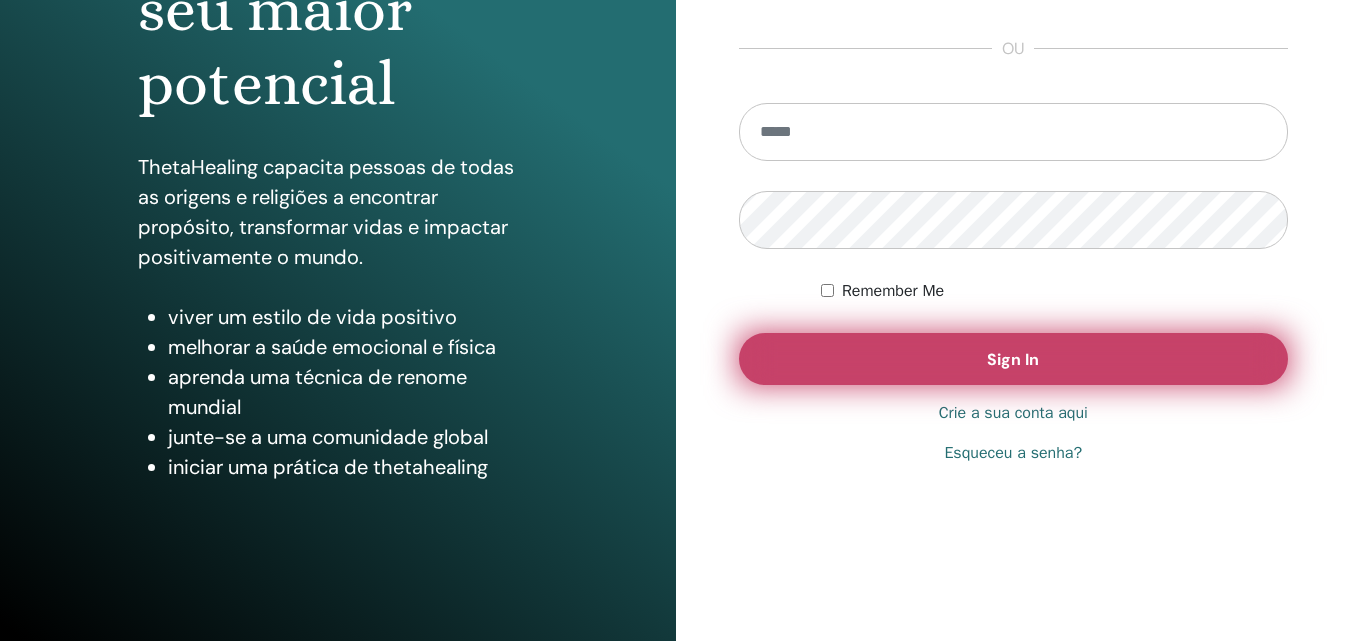 type on "**********" 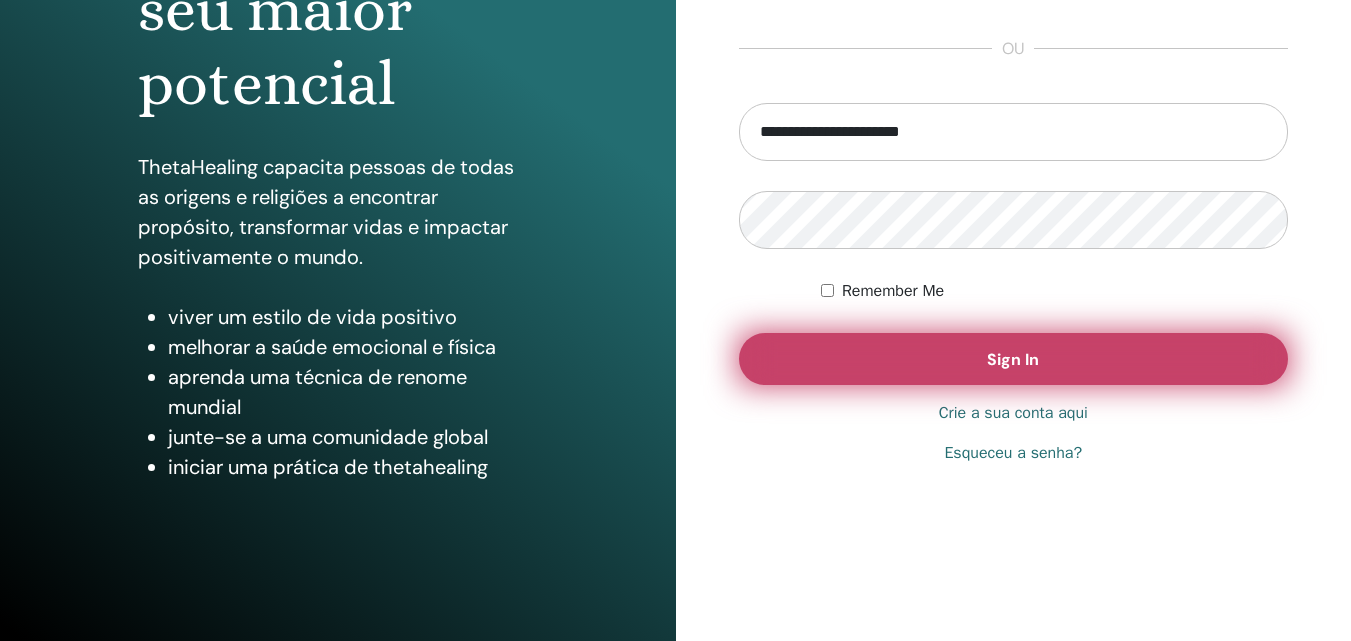 click on "Sign In" at bounding box center [1014, 359] 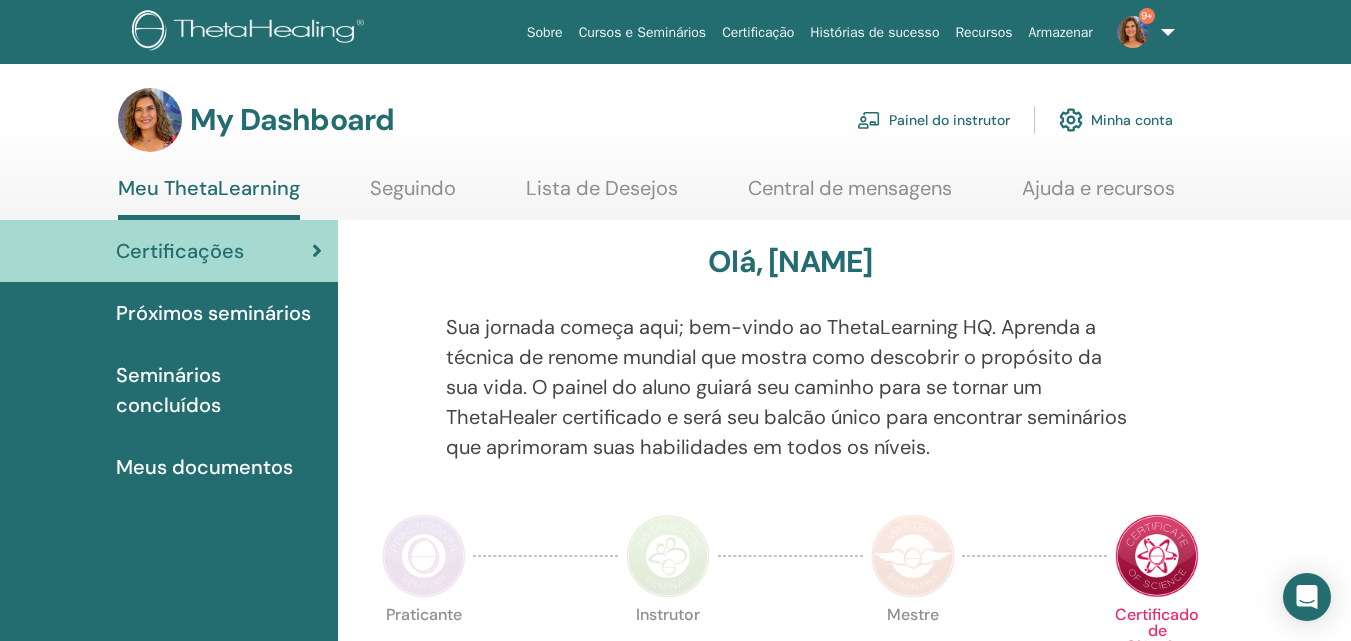 scroll, scrollTop: 0, scrollLeft: 0, axis: both 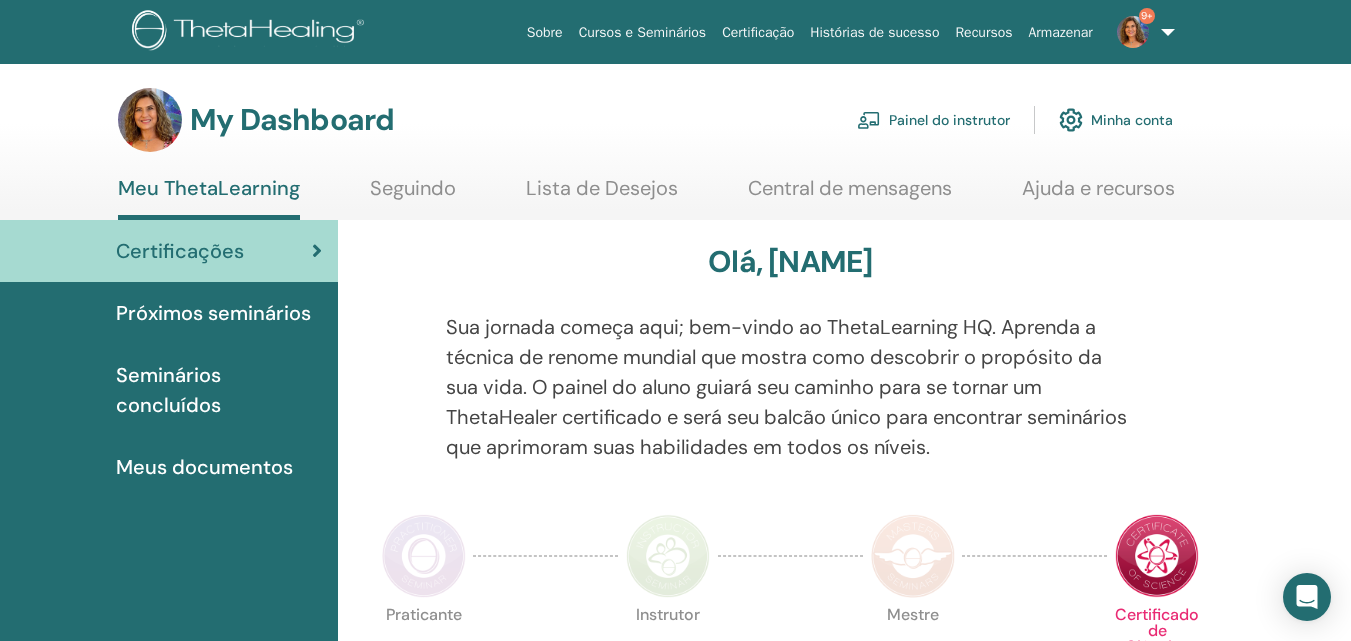click on "Painel do instrutor" at bounding box center (933, 120) 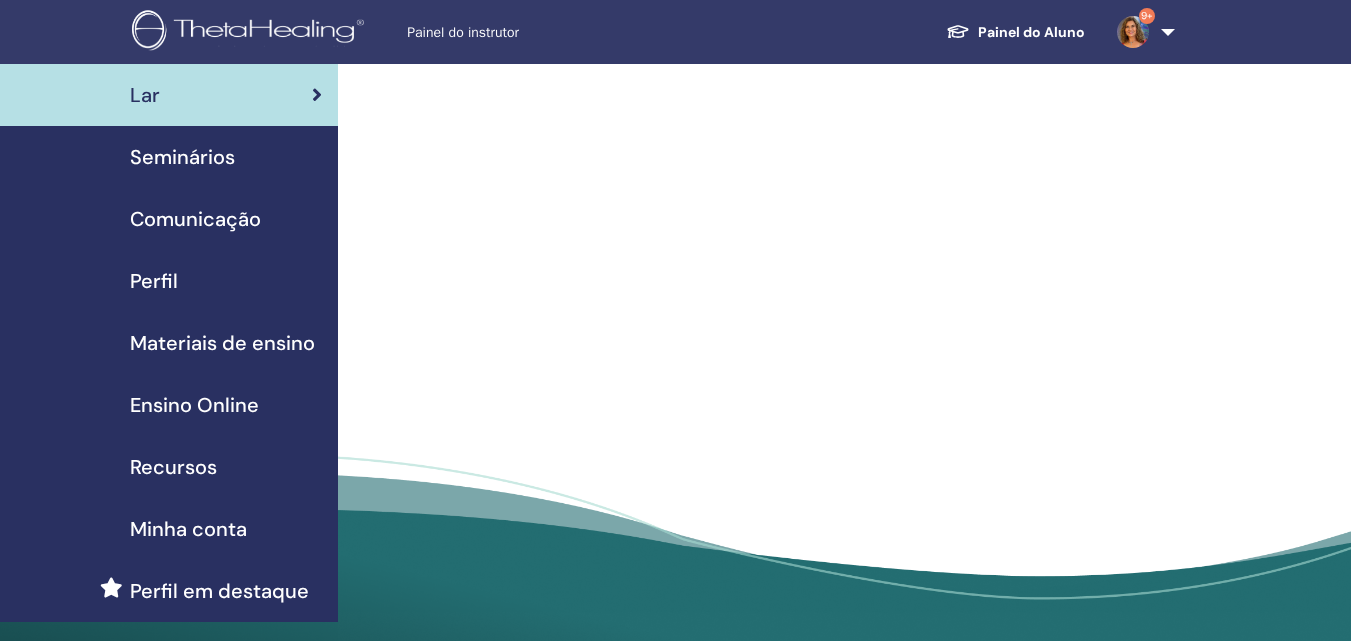 scroll, scrollTop: 0, scrollLeft: 0, axis: both 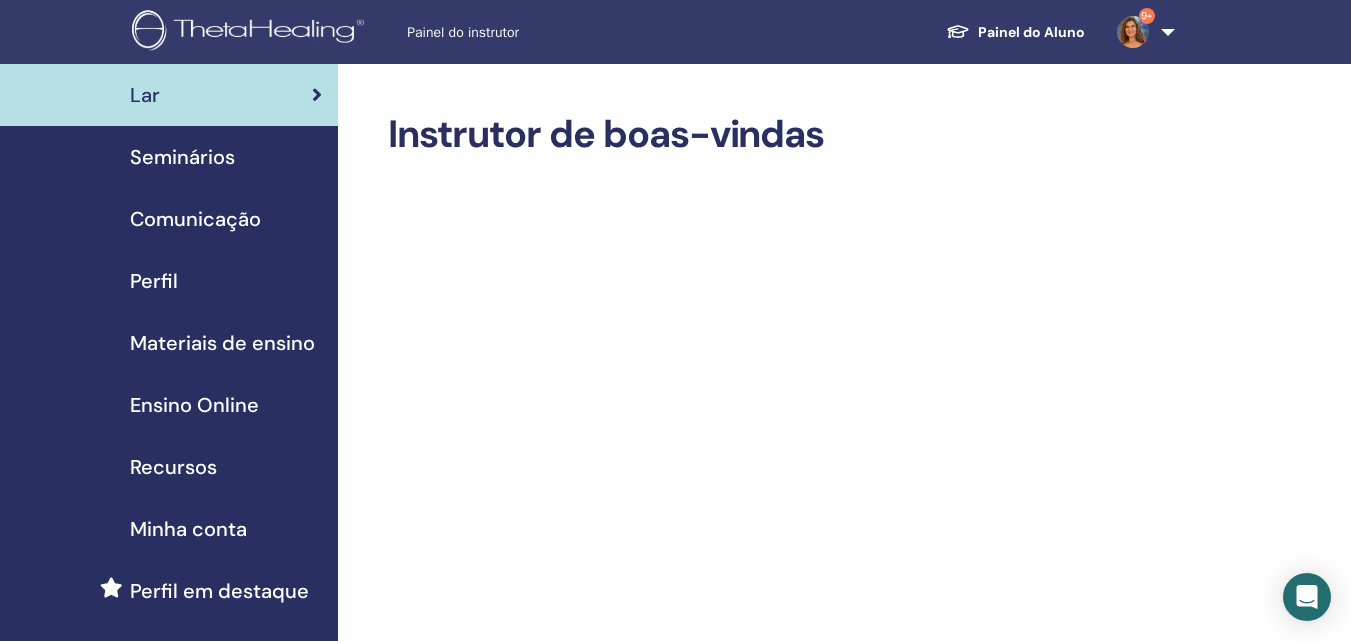 click on "Seminários" at bounding box center [182, 157] 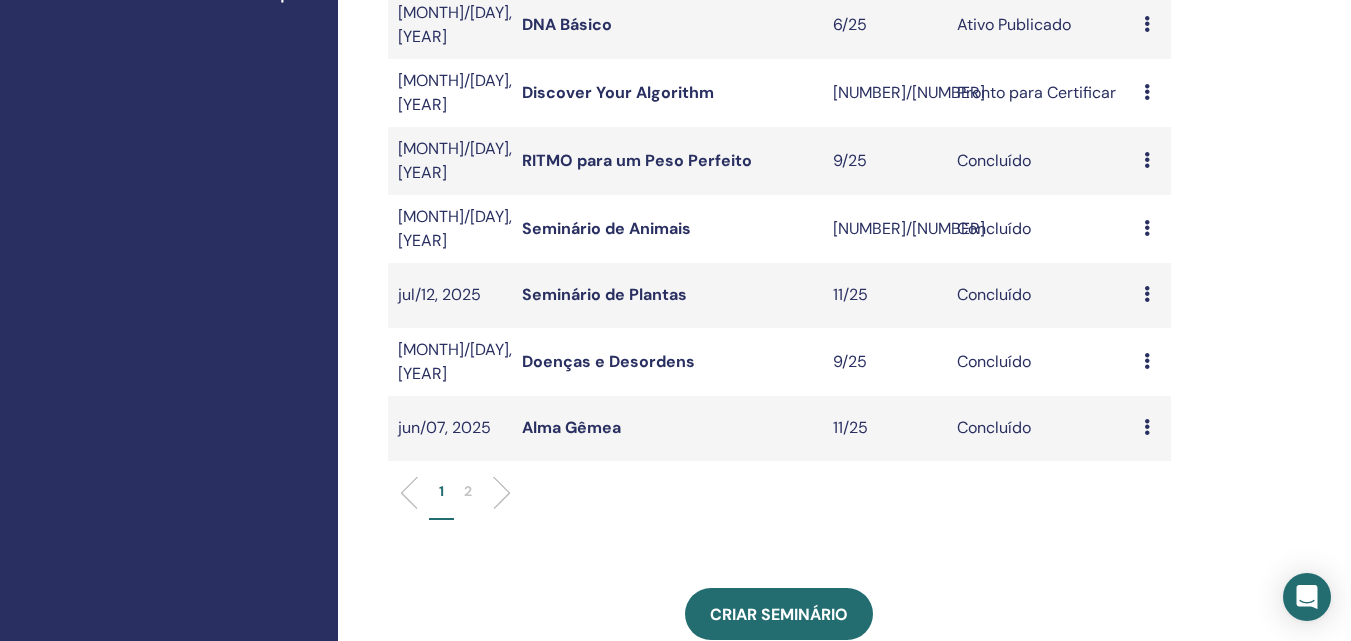 scroll, scrollTop: 800, scrollLeft: 0, axis: vertical 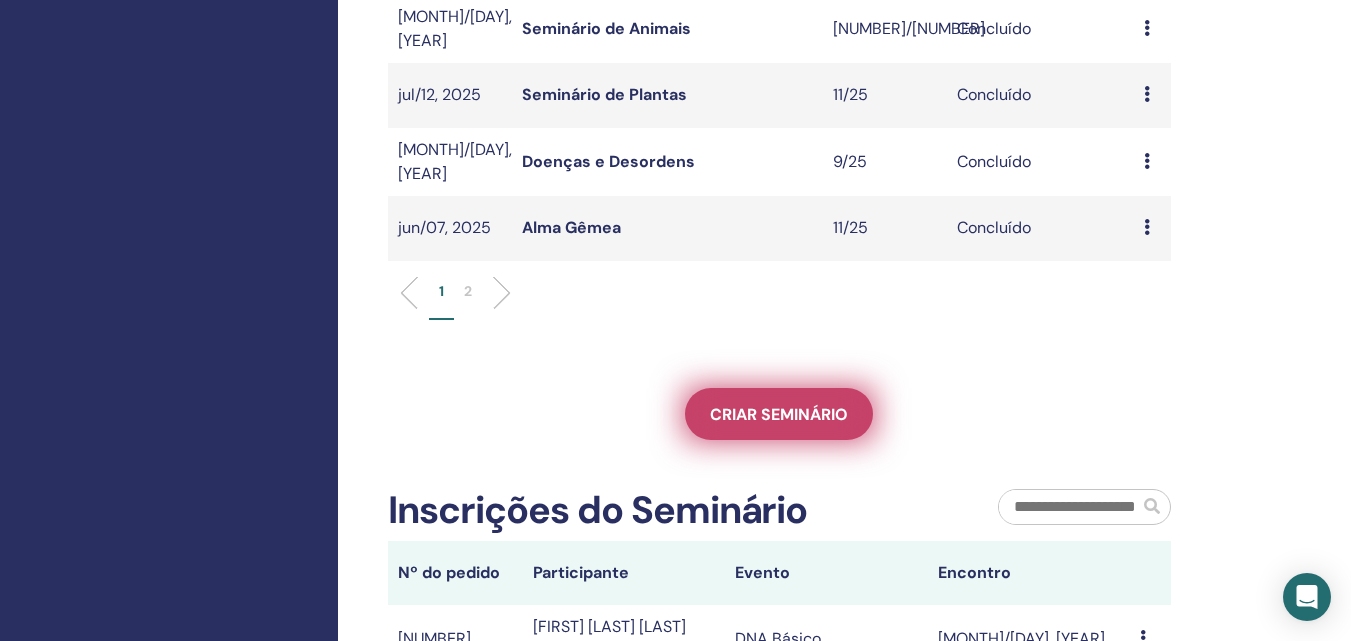 click on "Criar seminário" at bounding box center (779, 414) 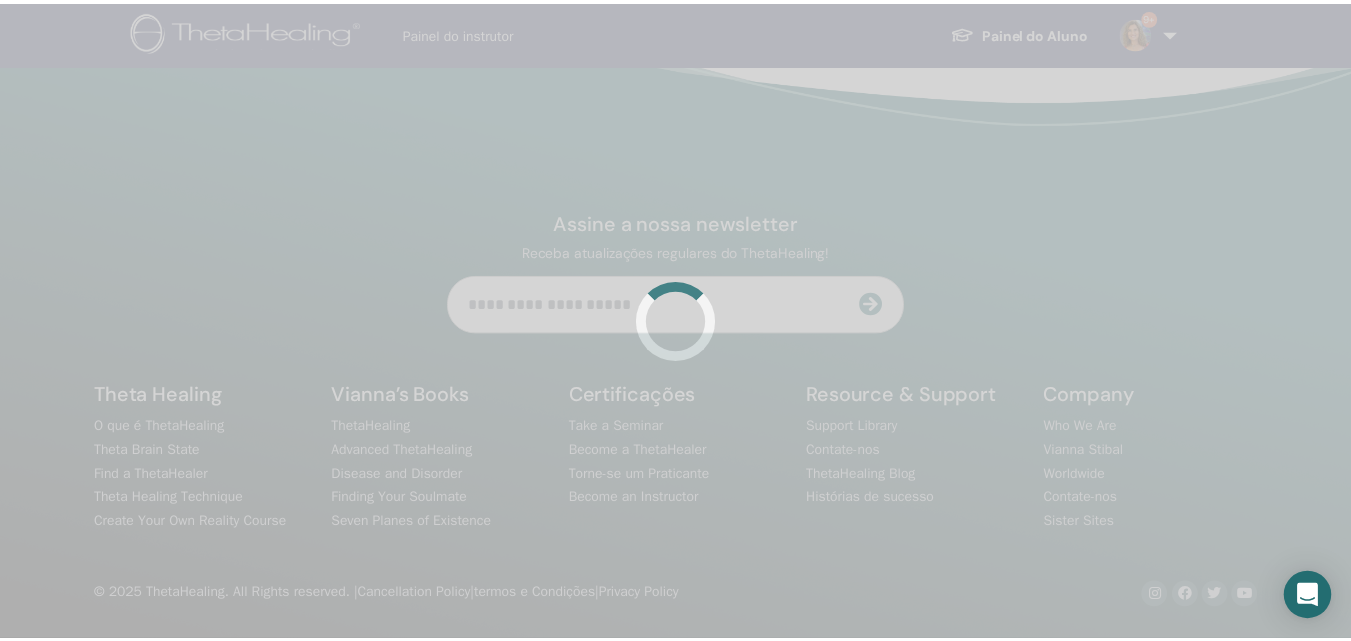 scroll, scrollTop: 0, scrollLeft: 0, axis: both 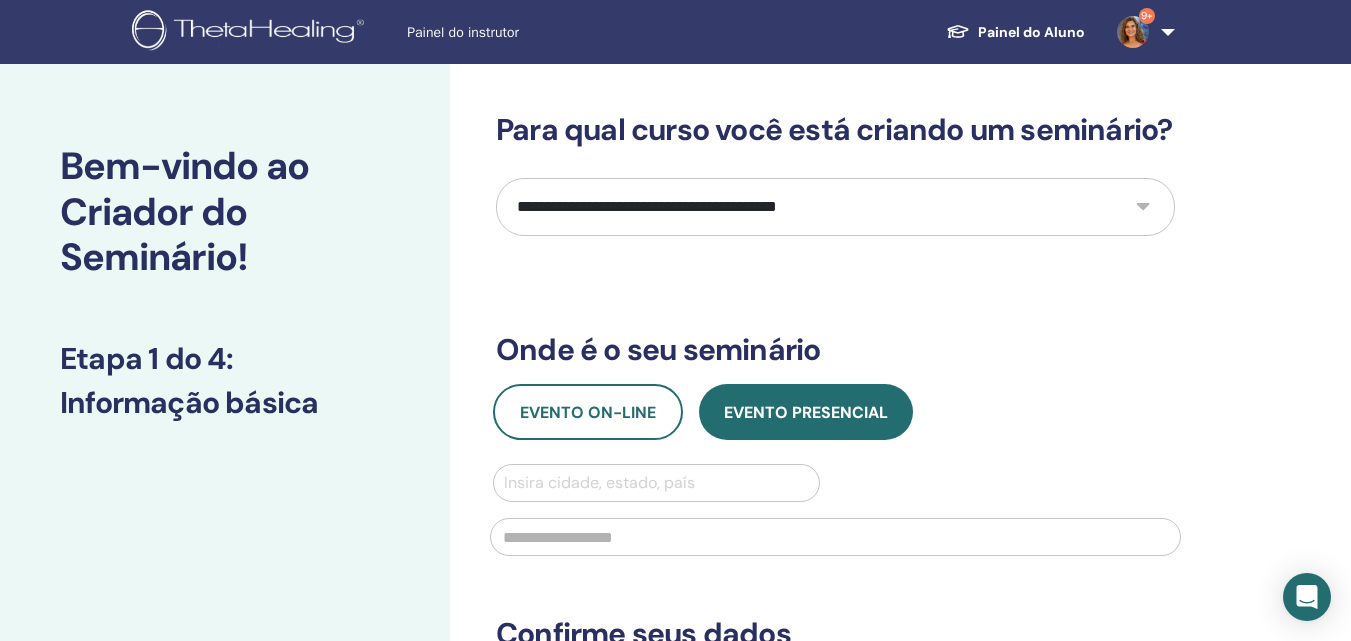 click on "**********" at bounding box center (835, 207) 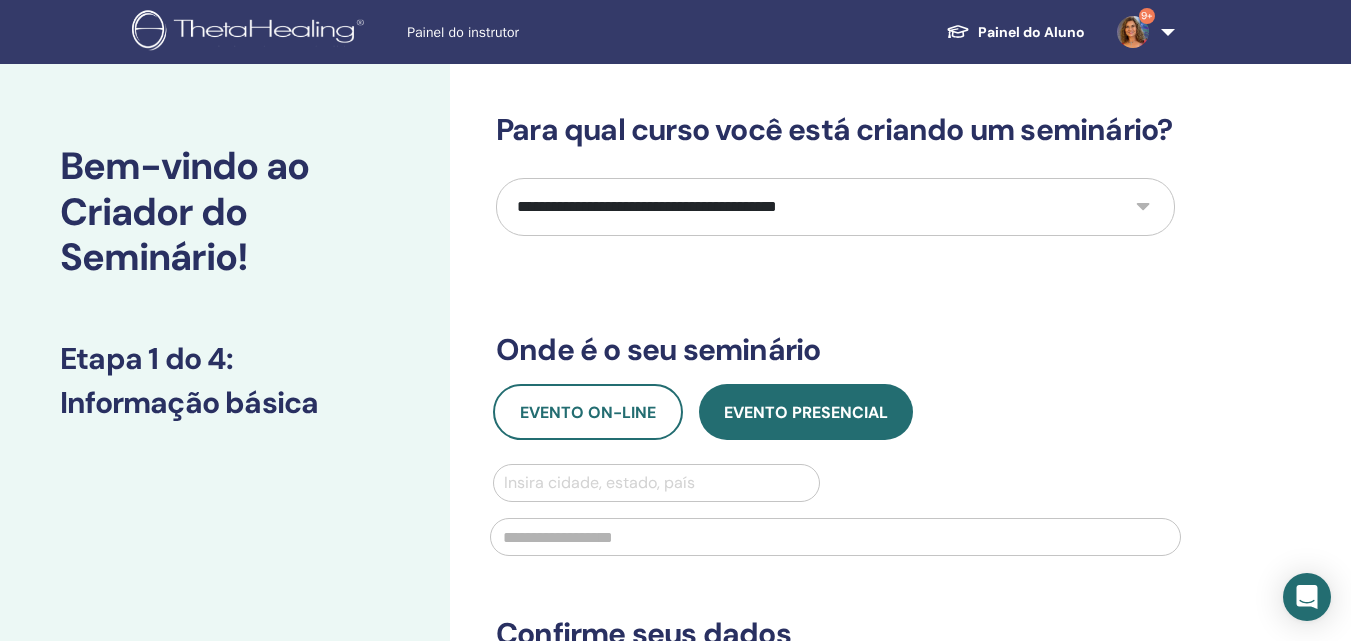 select on "****" 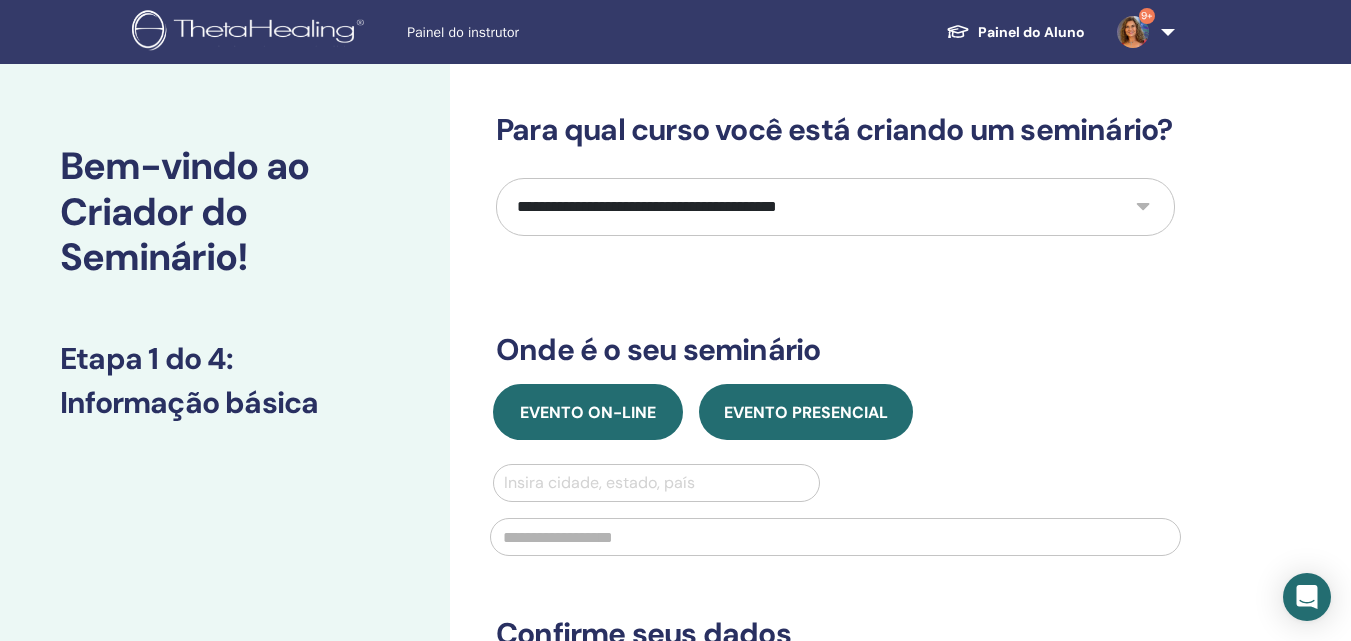 click on "Evento on-line" at bounding box center (588, 412) 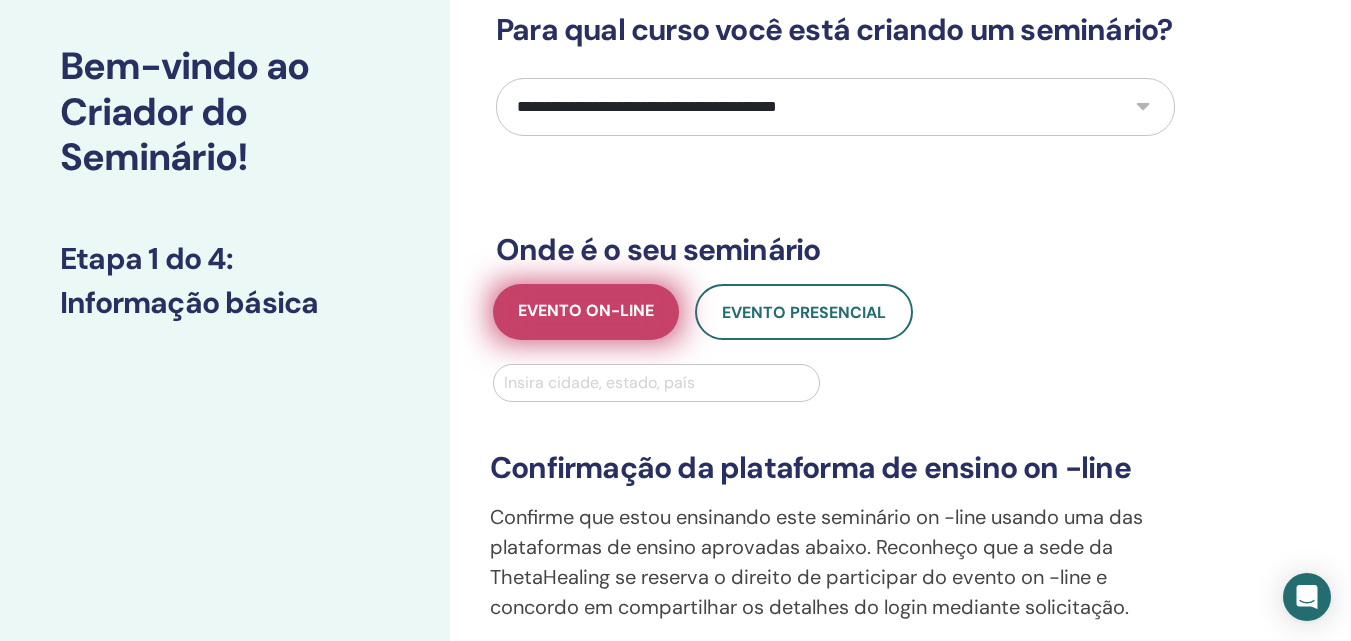 scroll, scrollTop: 200, scrollLeft: 0, axis: vertical 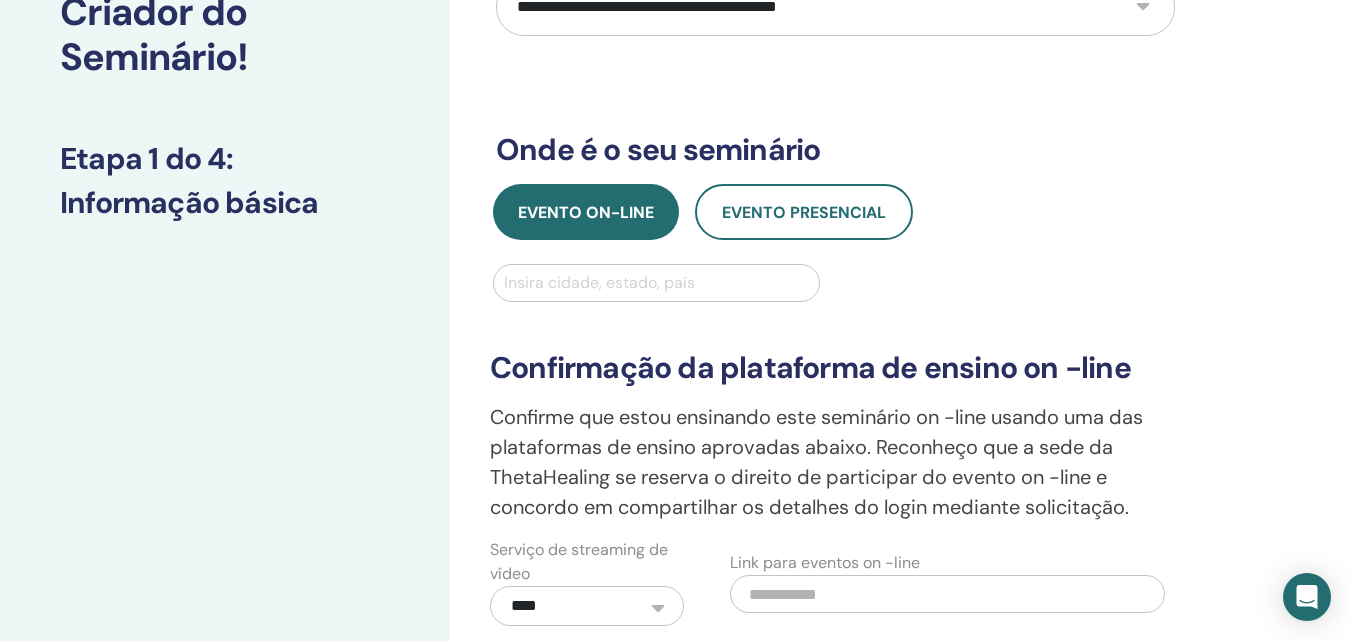 click at bounding box center (656, 283) 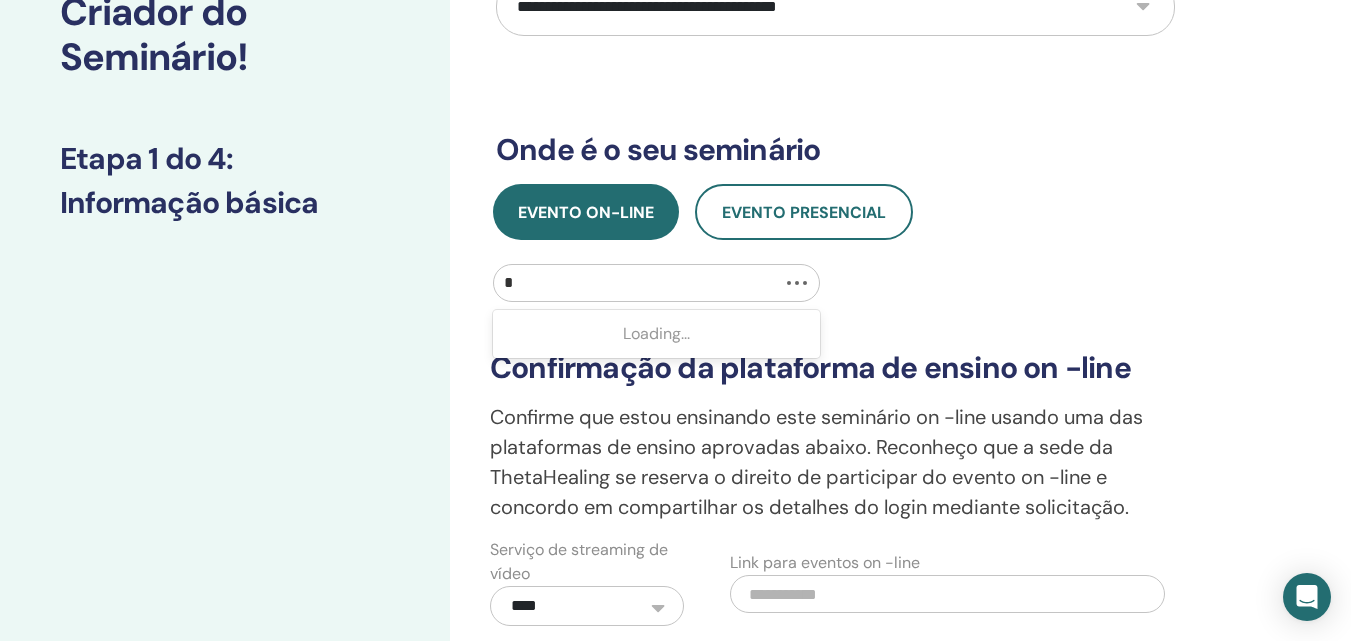 type on "**" 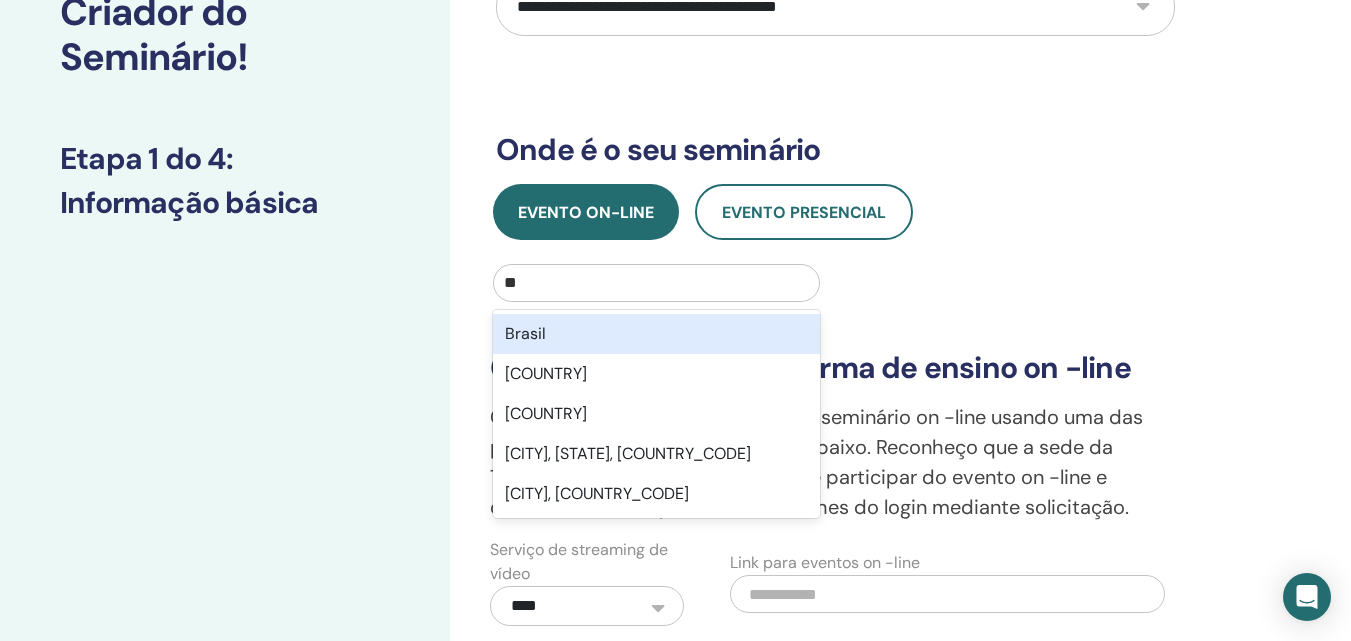 click on "Brasil" at bounding box center [656, 334] 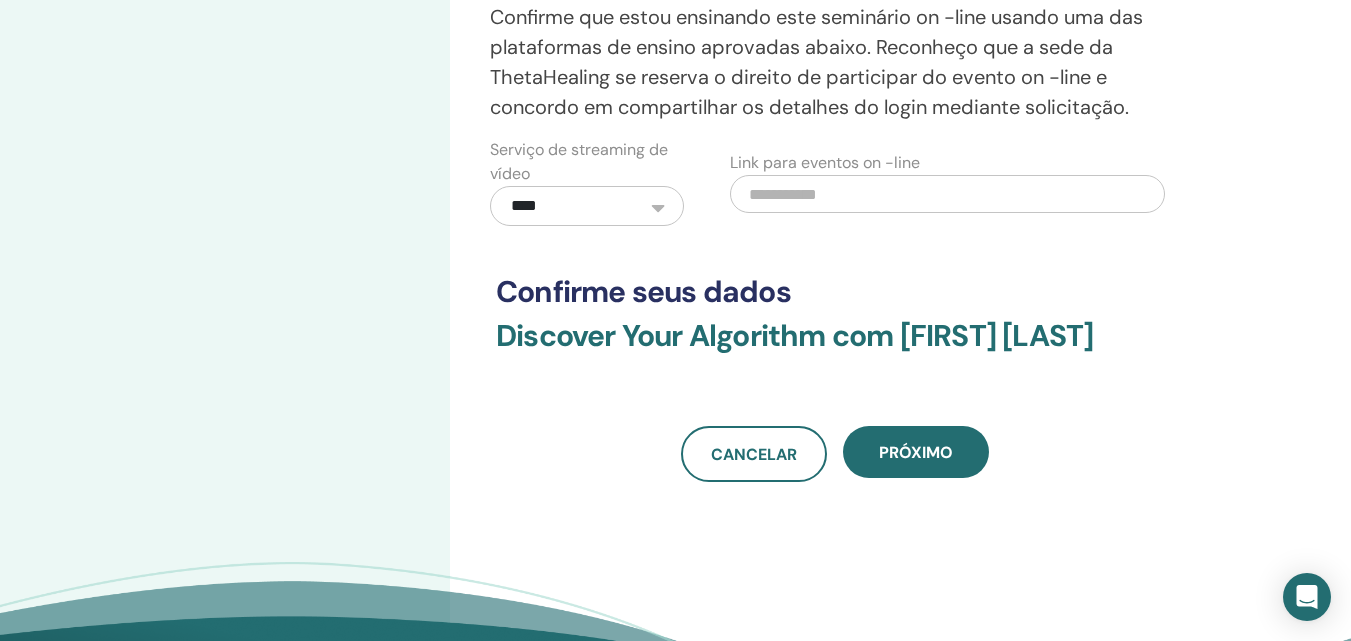 scroll, scrollTop: 700, scrollLeft: 0, axis: vertical 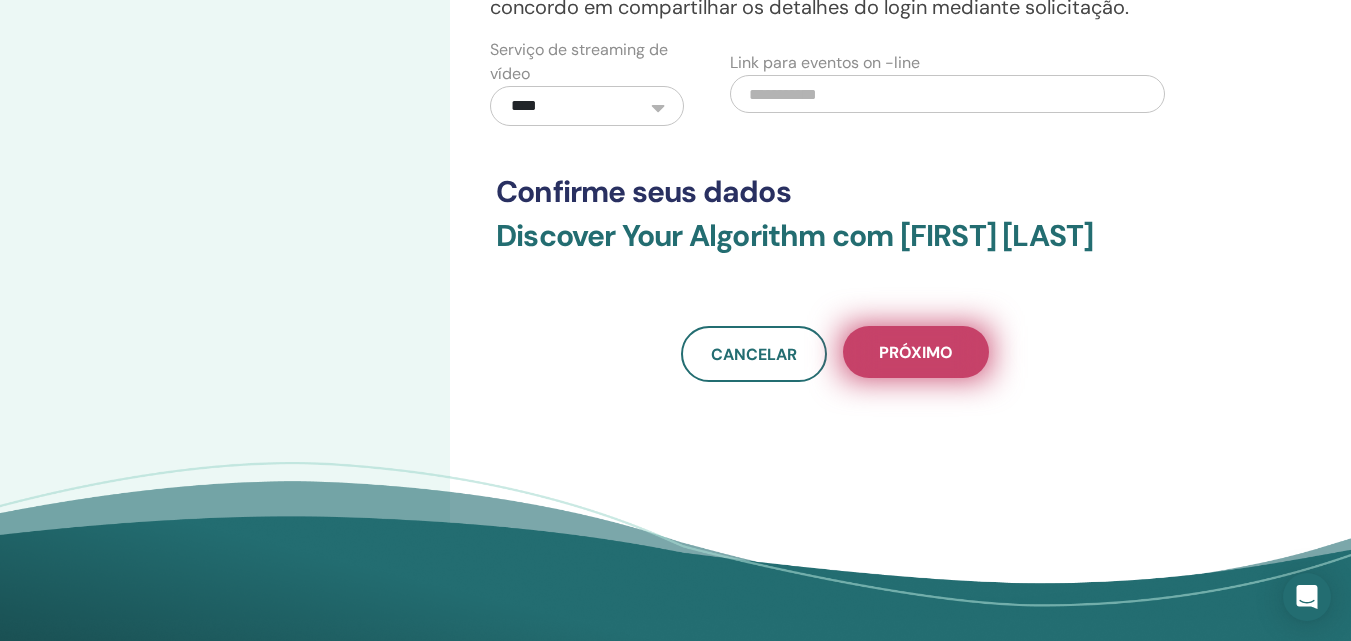 click on "Próximo" at bounding box center [916, 352] 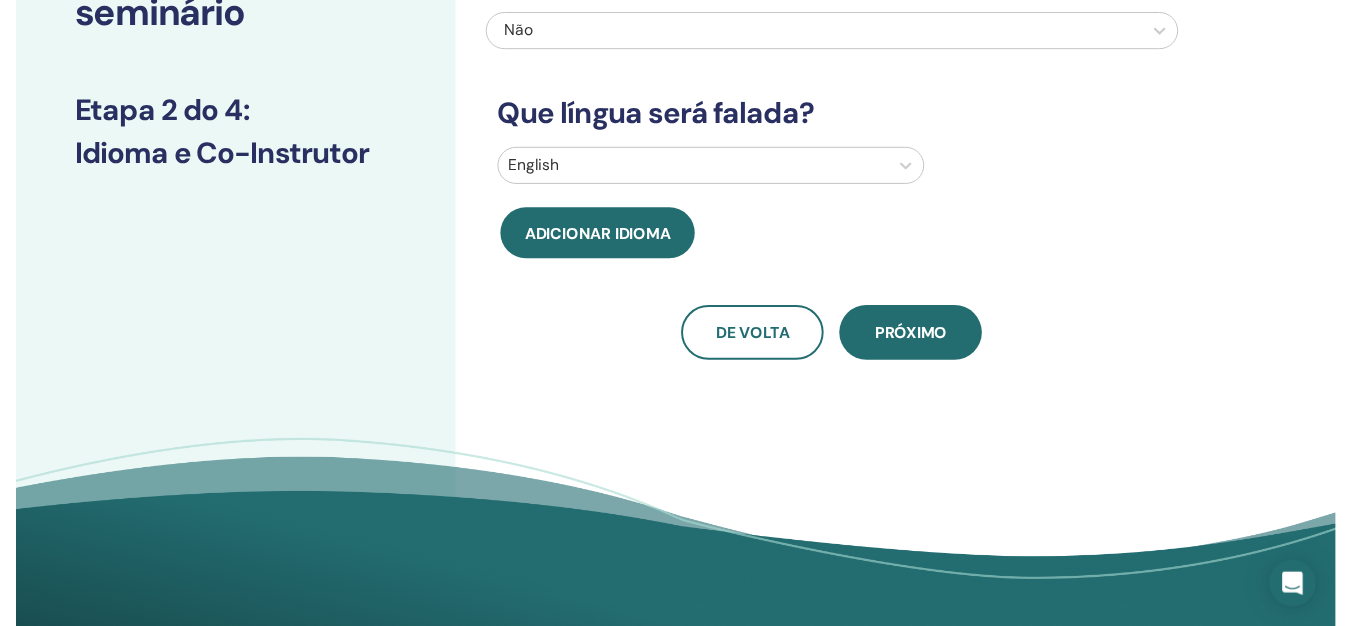 scroll, scrollTop: 300, scrollLeft: 0, axis: vertical 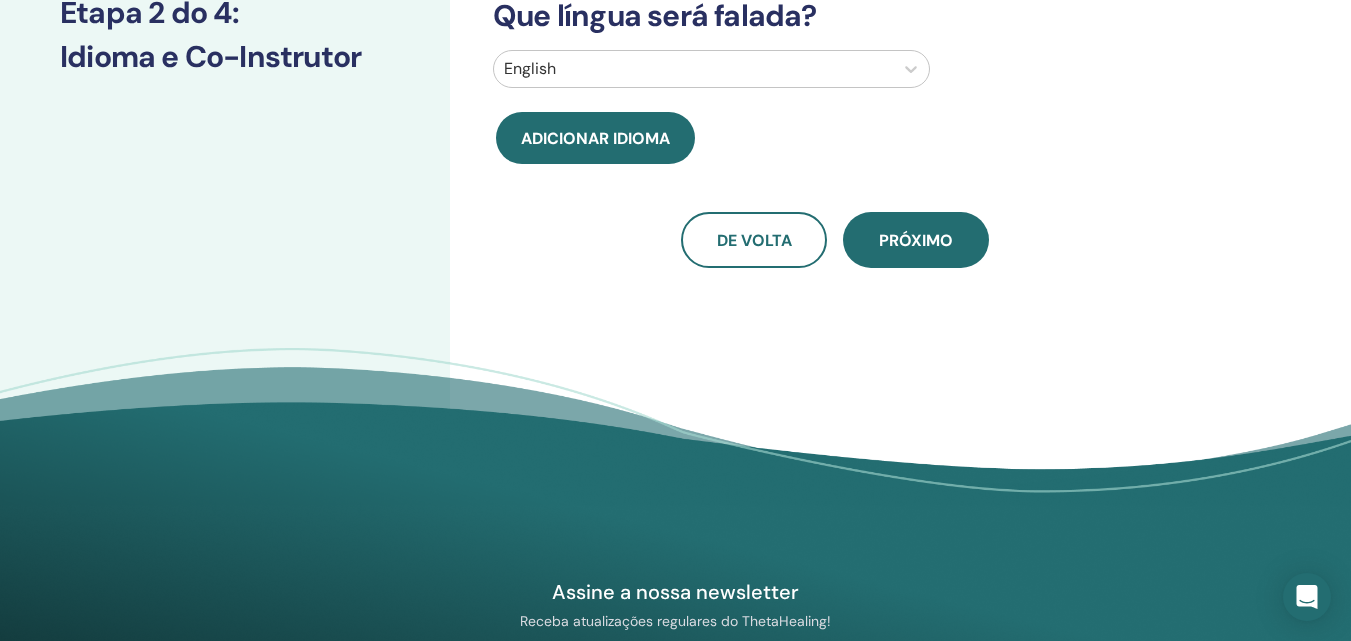 click at bounding box center (693, 69) 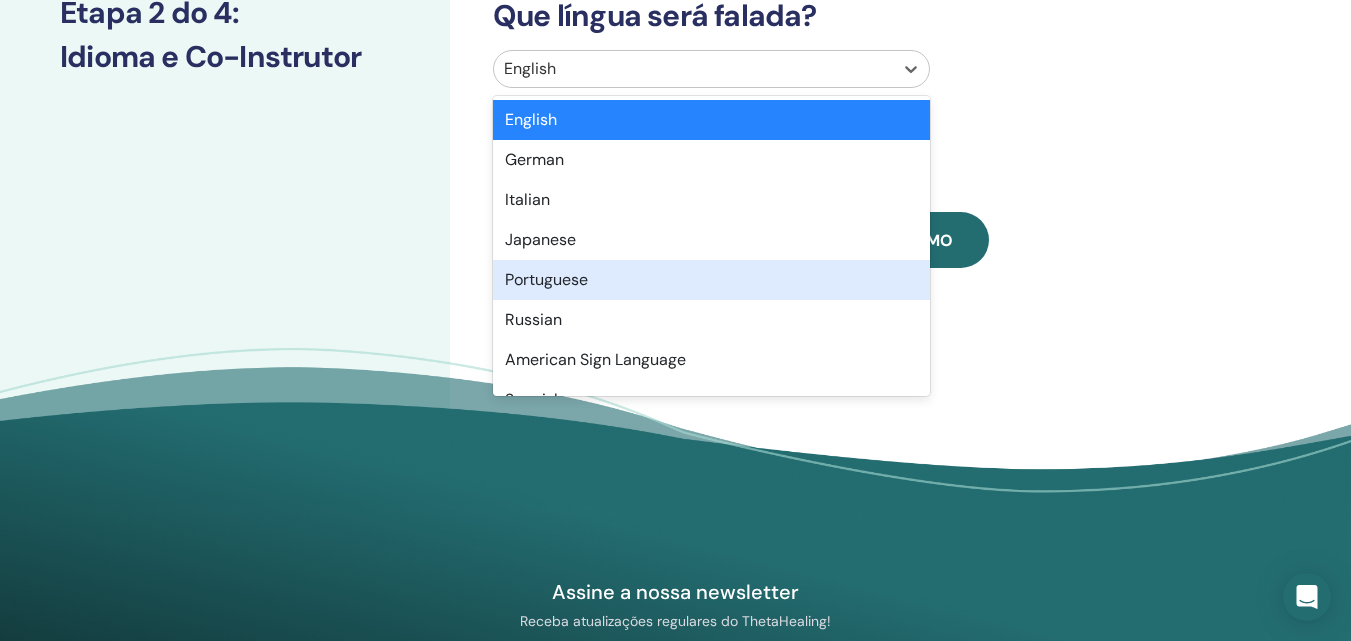 click on "Portuguese" at bounding box center [711, 280] 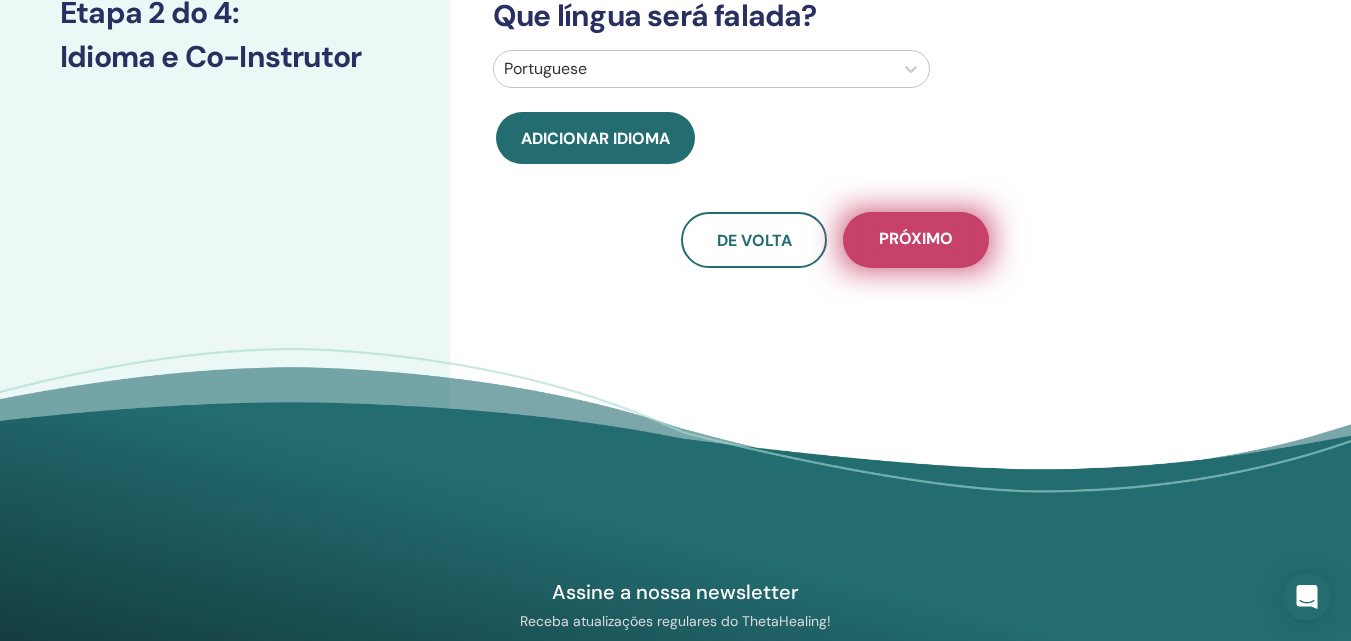 click on "Próximo" at bounding box center (916, 240) 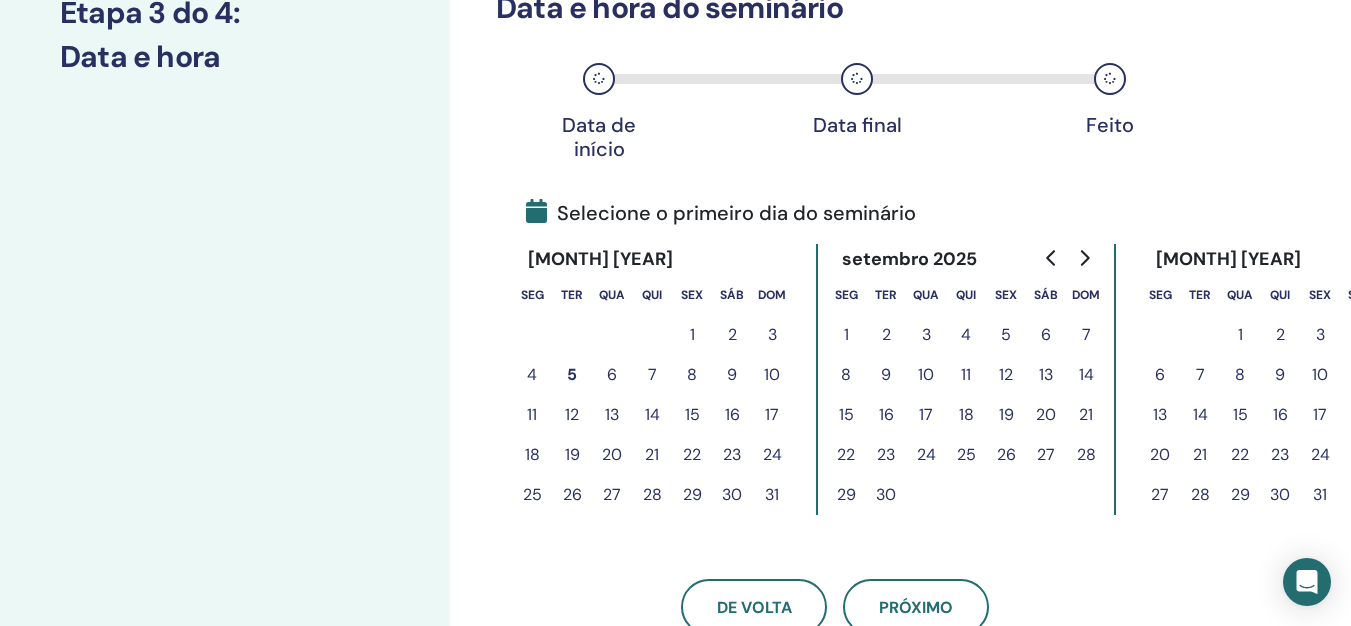 click on "9" at bounding box center (732, 375) 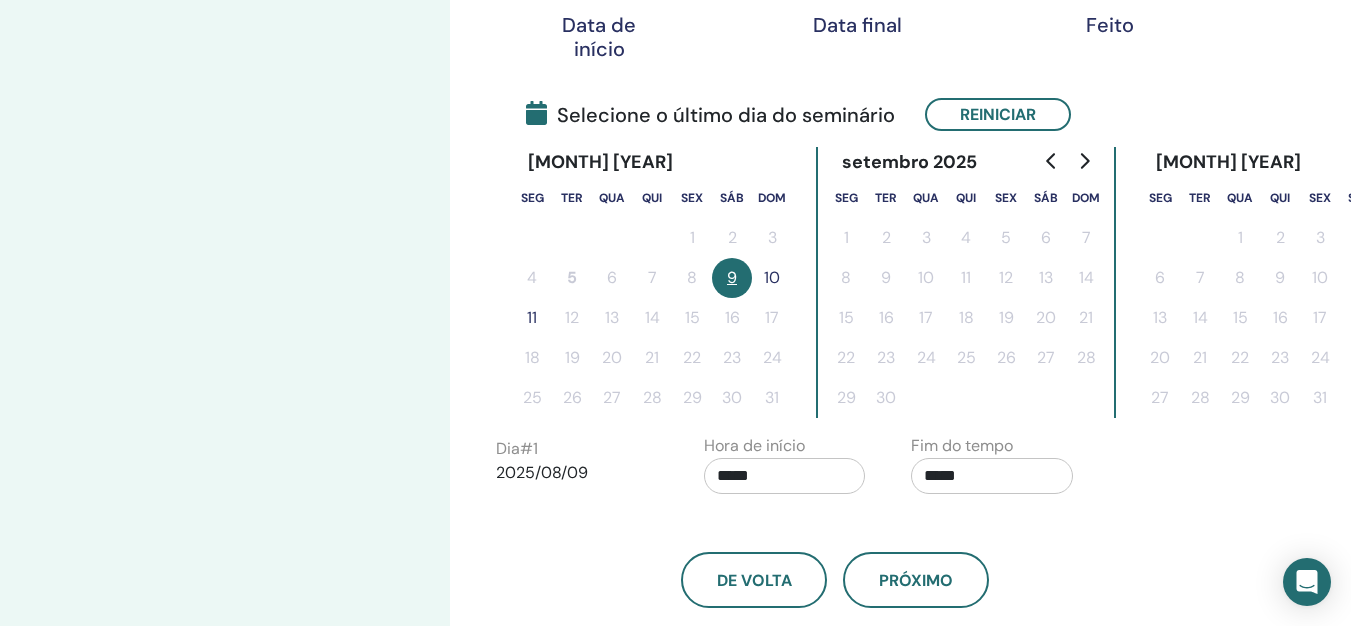 scroll, scrollTop: 500, scrollLeft: 0, axis: vertical 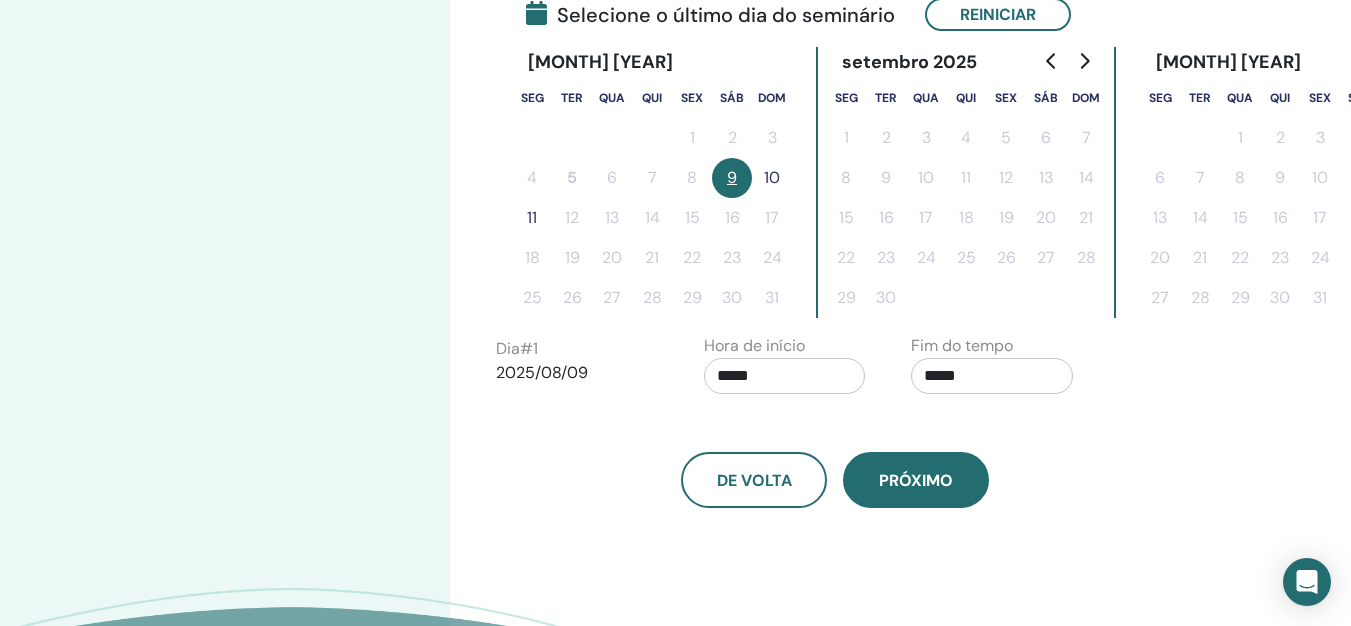 click on "Próximo" at bounding box center [916, 480] 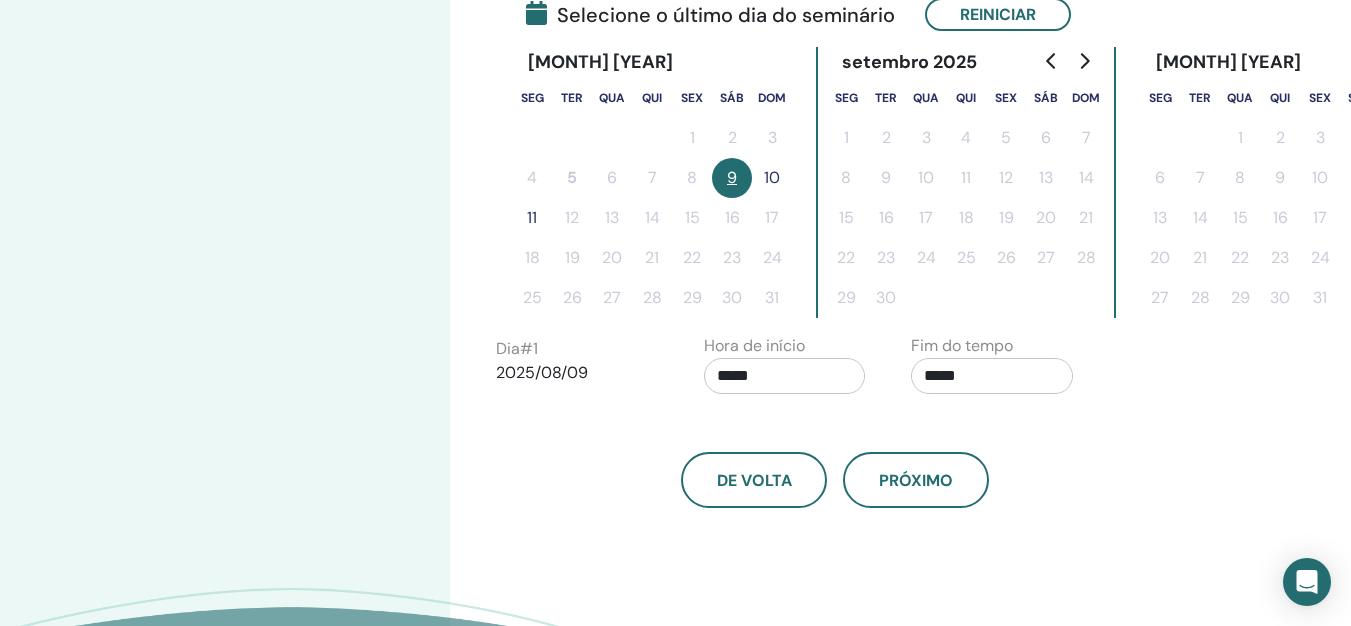 click on "9" at bounding box center (732, 178) 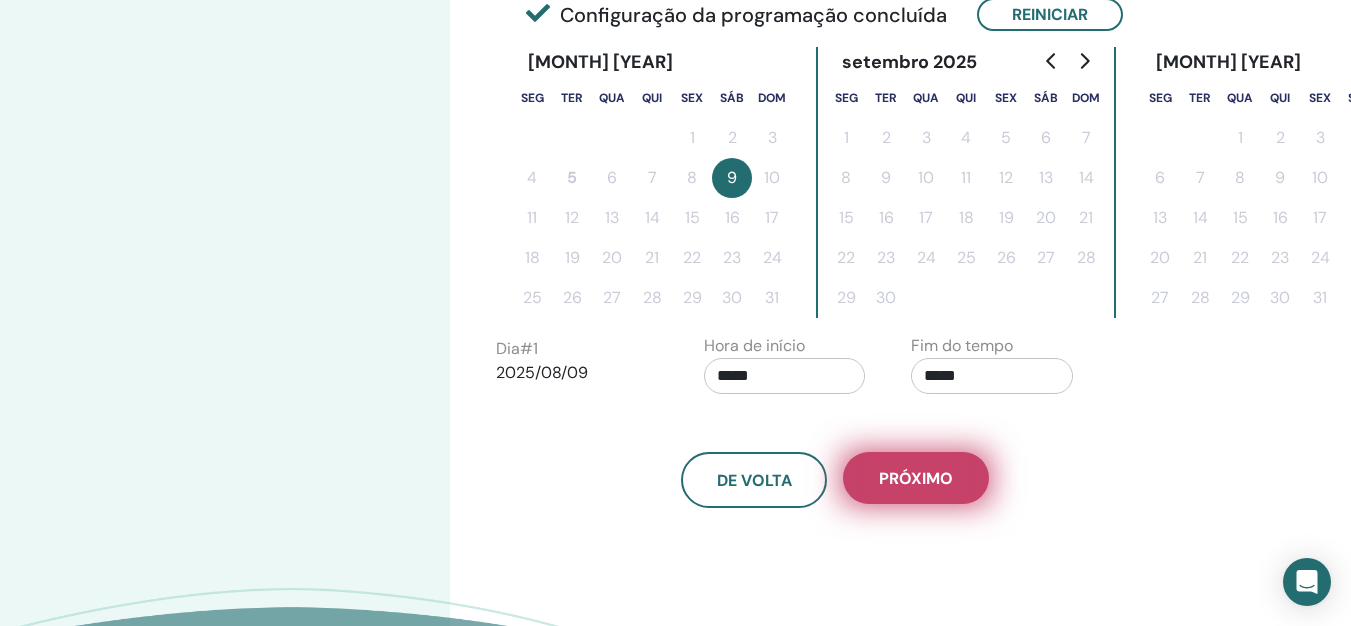 click on "Próximo" at bounding box center (916, 478) 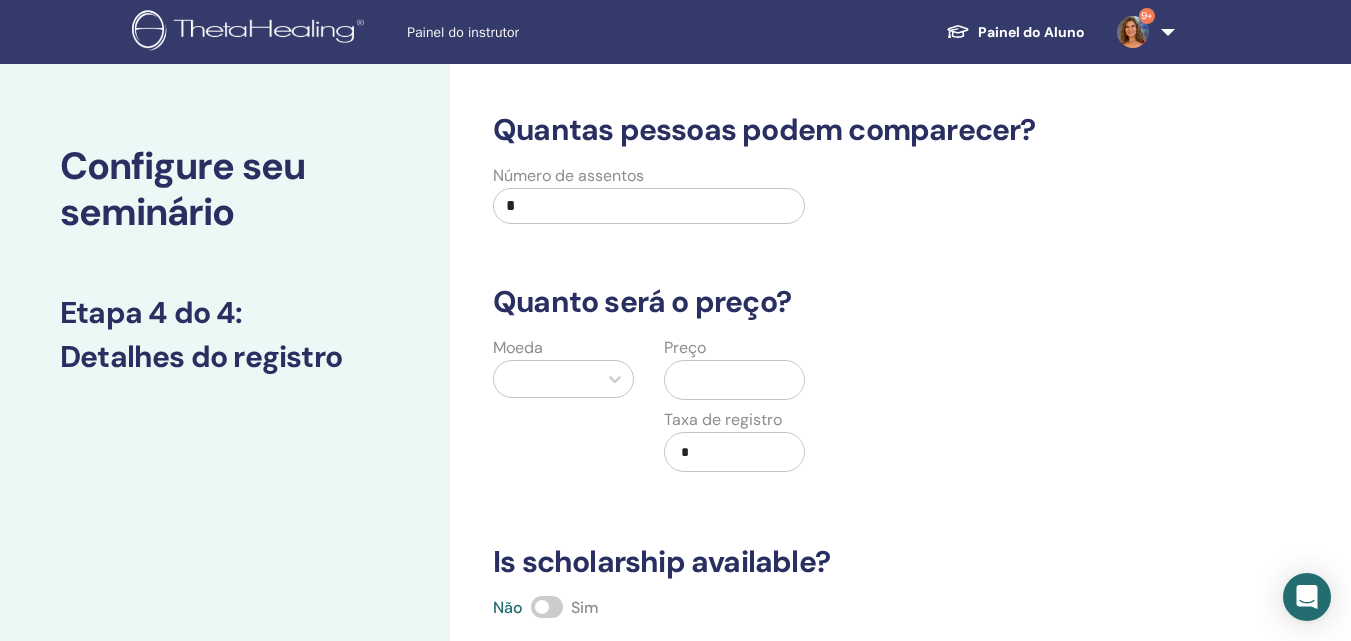 scroll, scrollTop: 100, scrollLeft: 0, axis: vertical 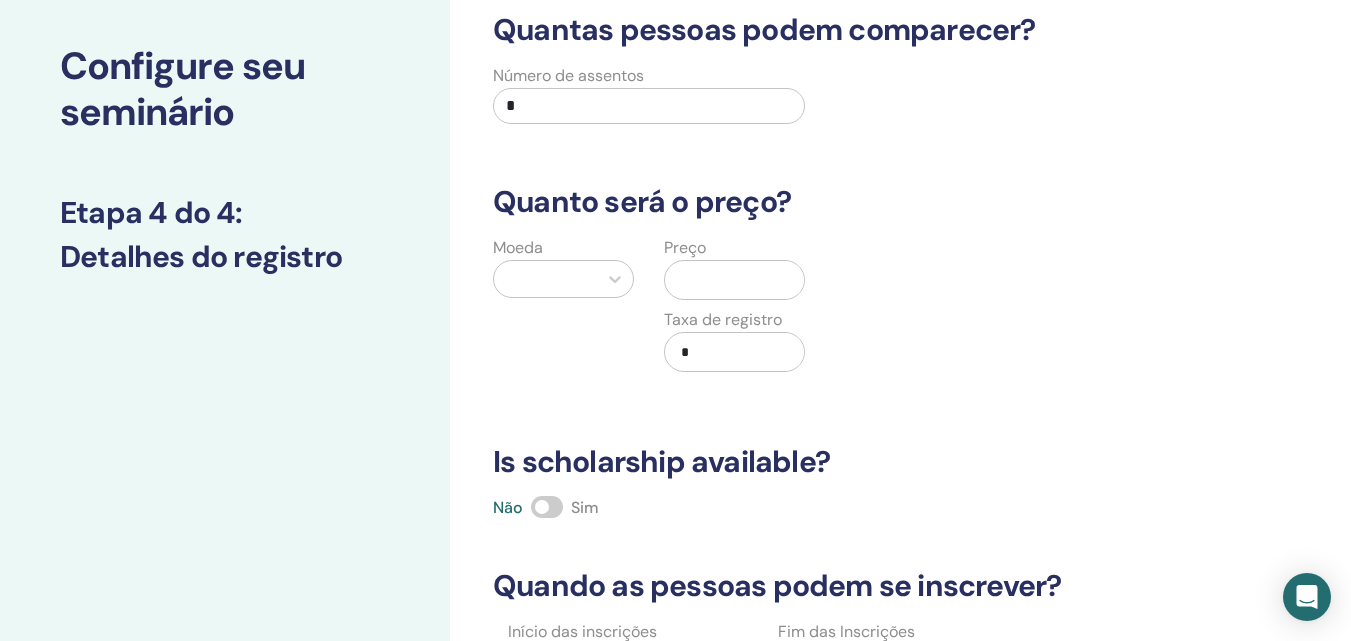click on "*" at bounding box center [649, 106] 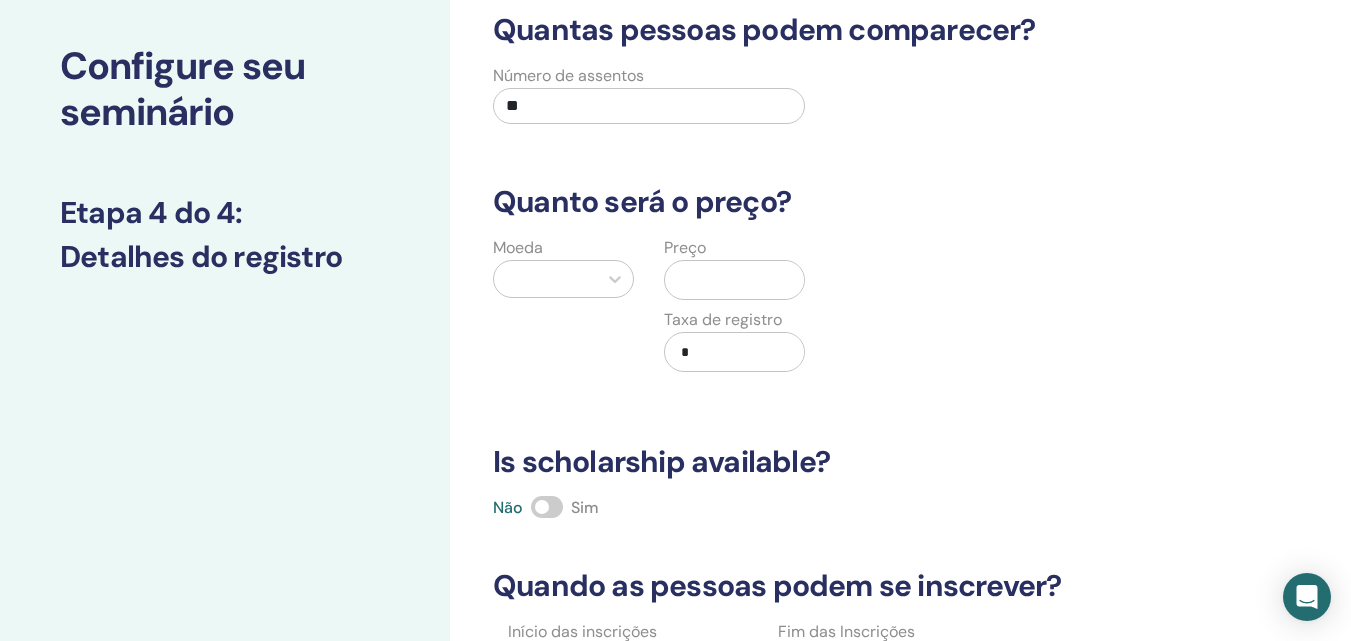 scroll, scrollTop: 200, scrollLeft: 0, axis: vertical 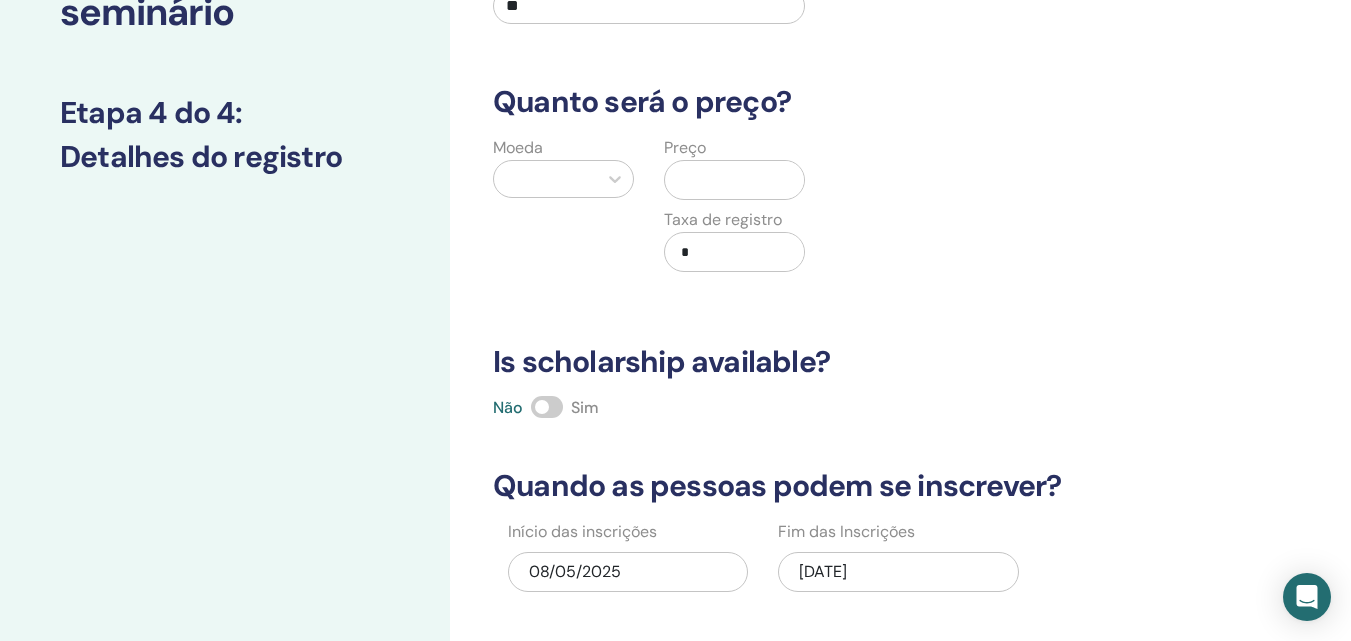 type on "**" 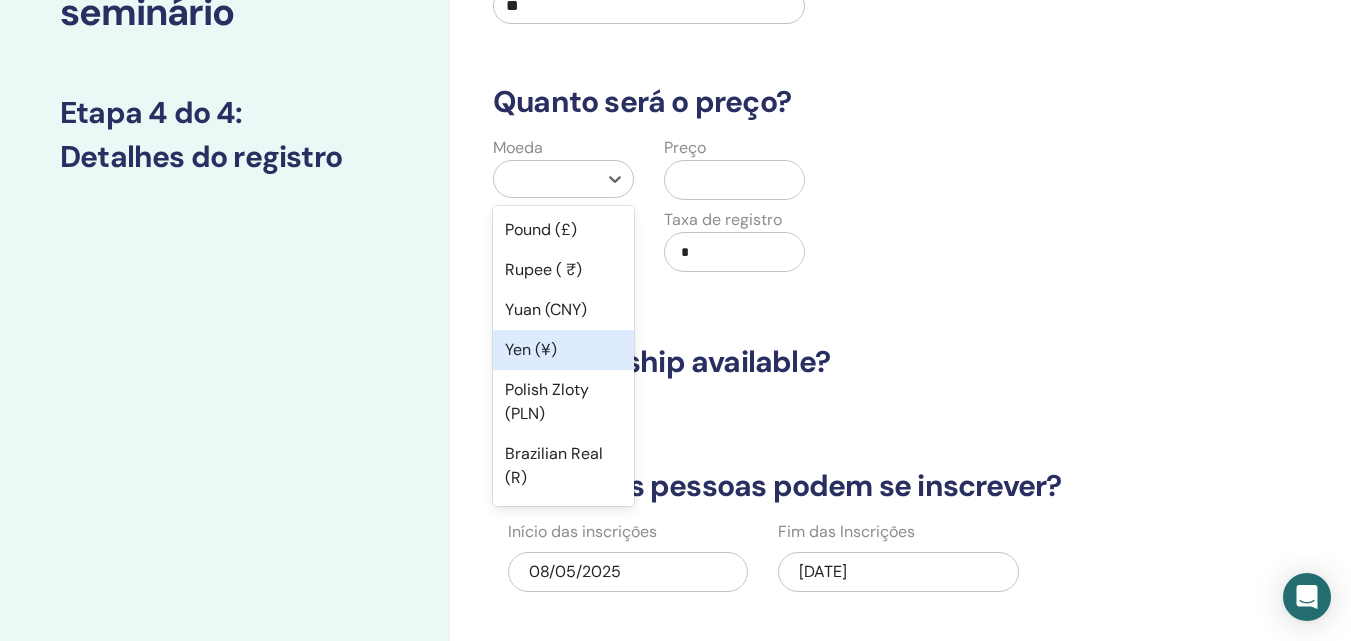 scroll, scrollTop: 300, scrollLeft: 0, axis: vertical 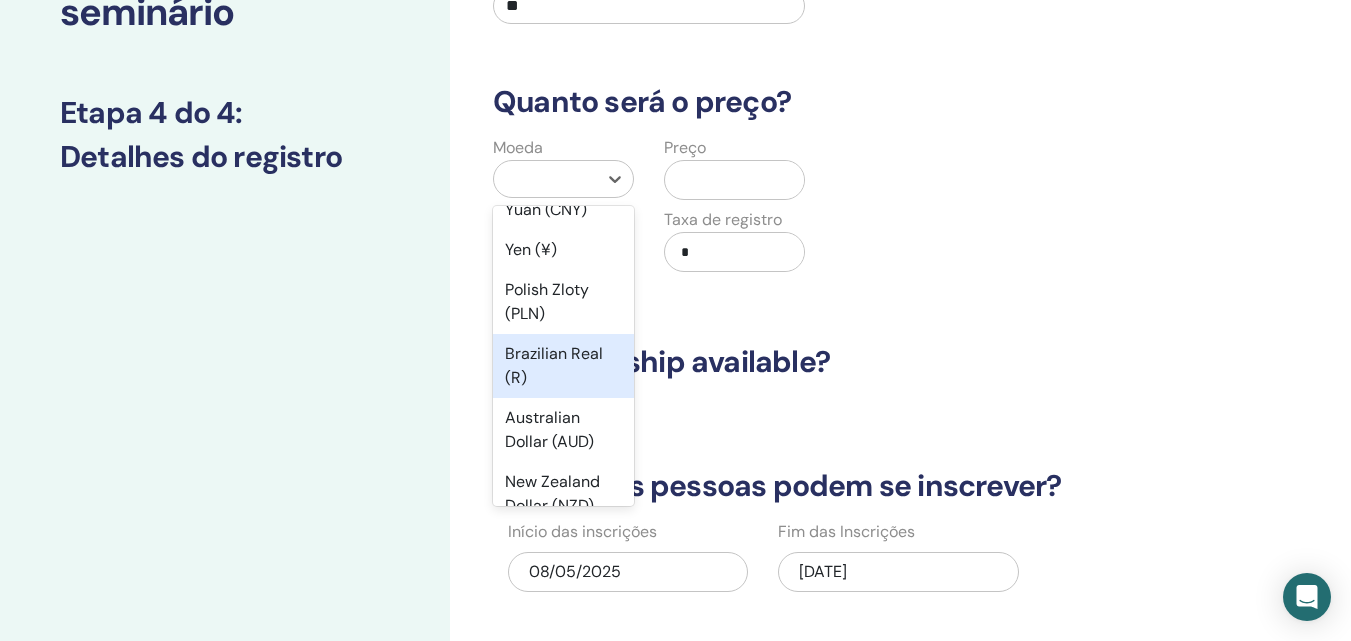 click on "Brazilian Real (R)" at bounding box center [563, 366] 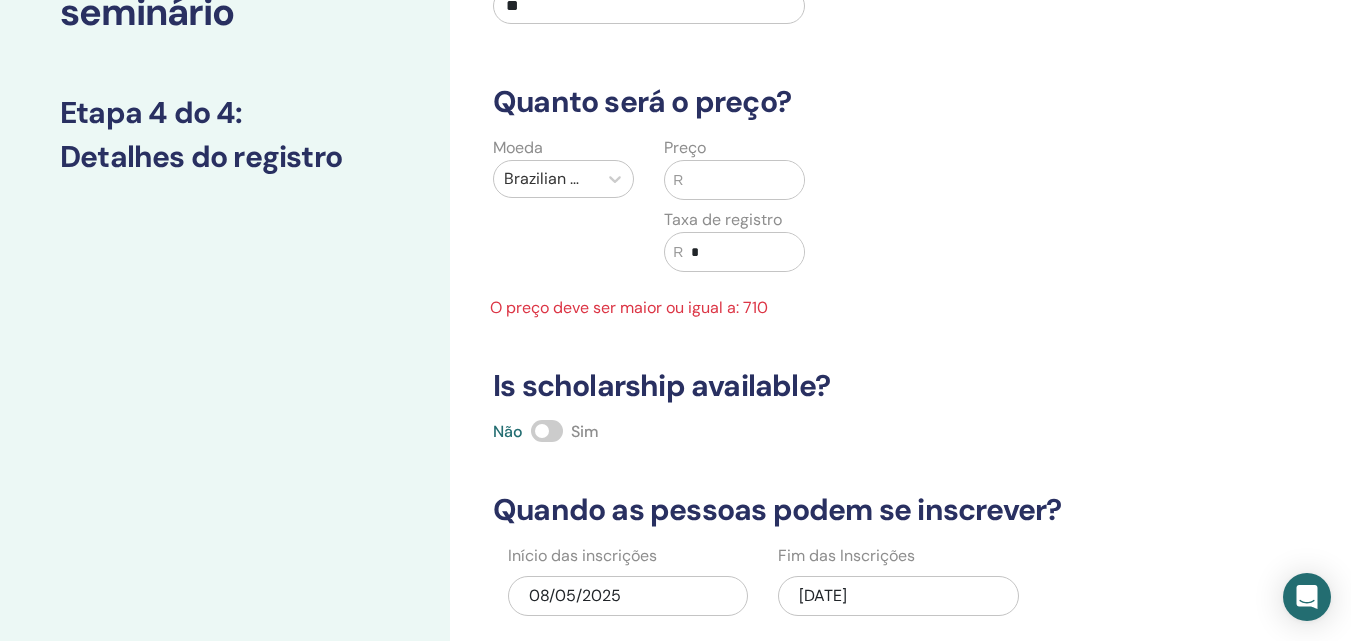 click at bounding box center (743, 180) 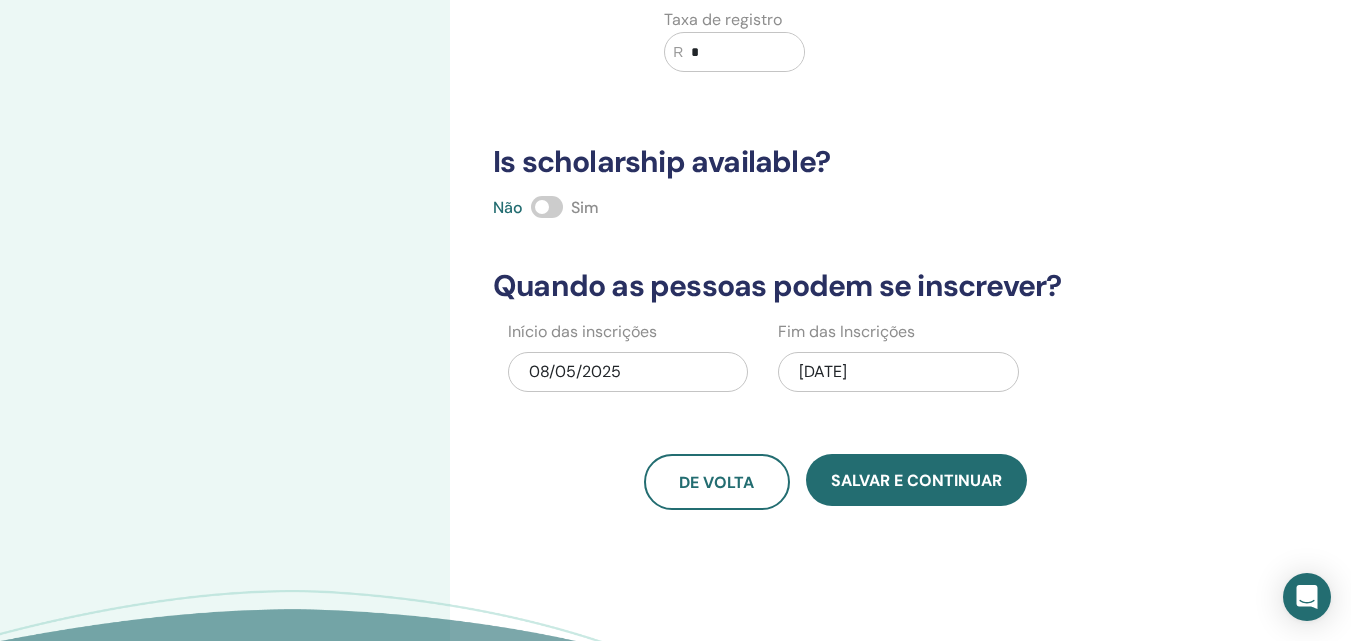scroll, scrollTop: 500, scrollLeft: 0, axis: vertical 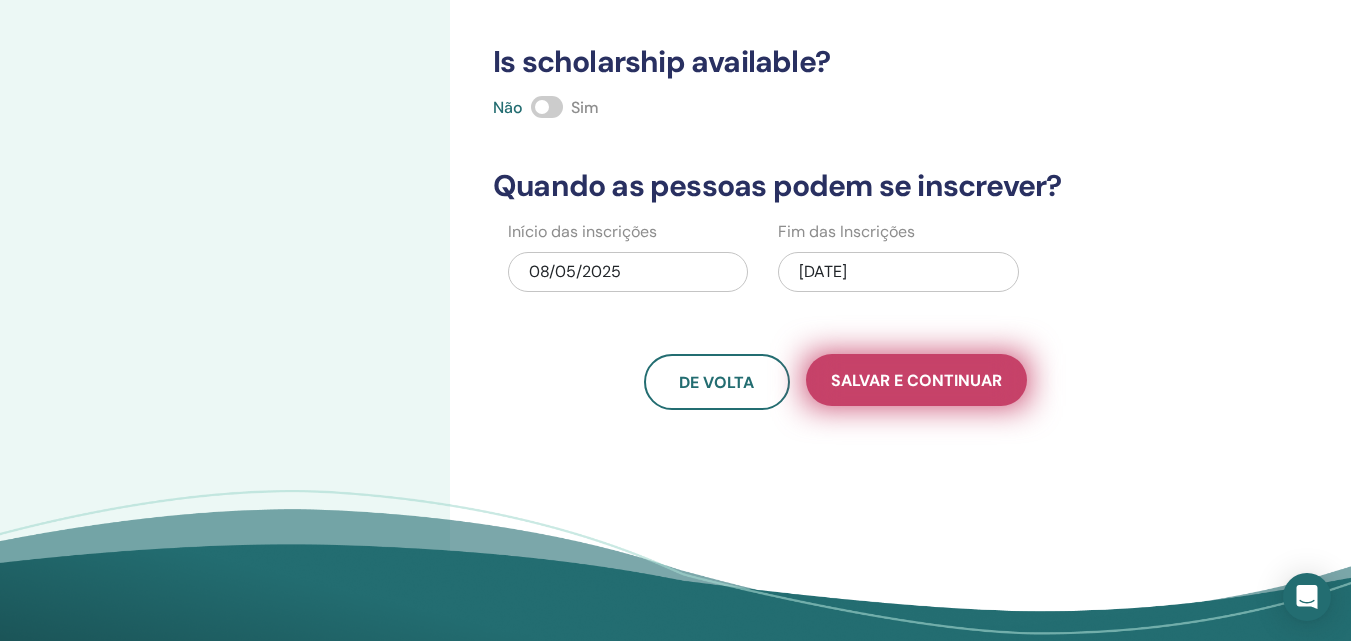 type on "***" 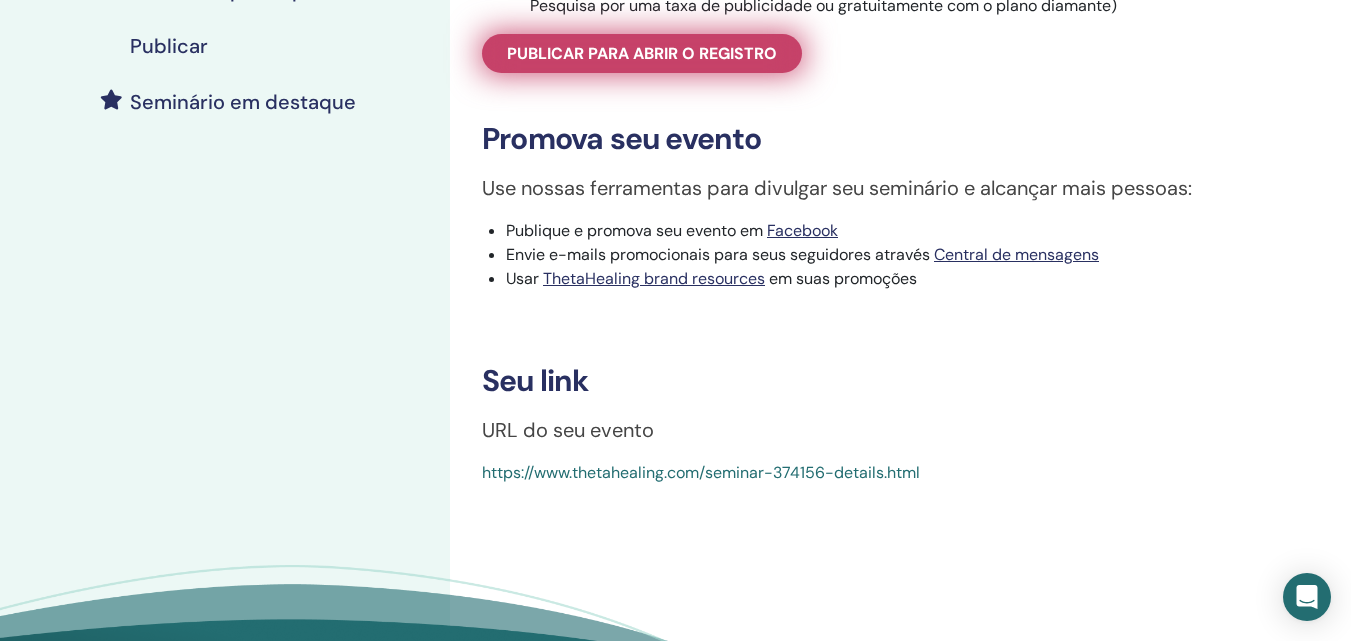 scroll, scrollTop: 600, scrollLeft: 0, axis: vertical 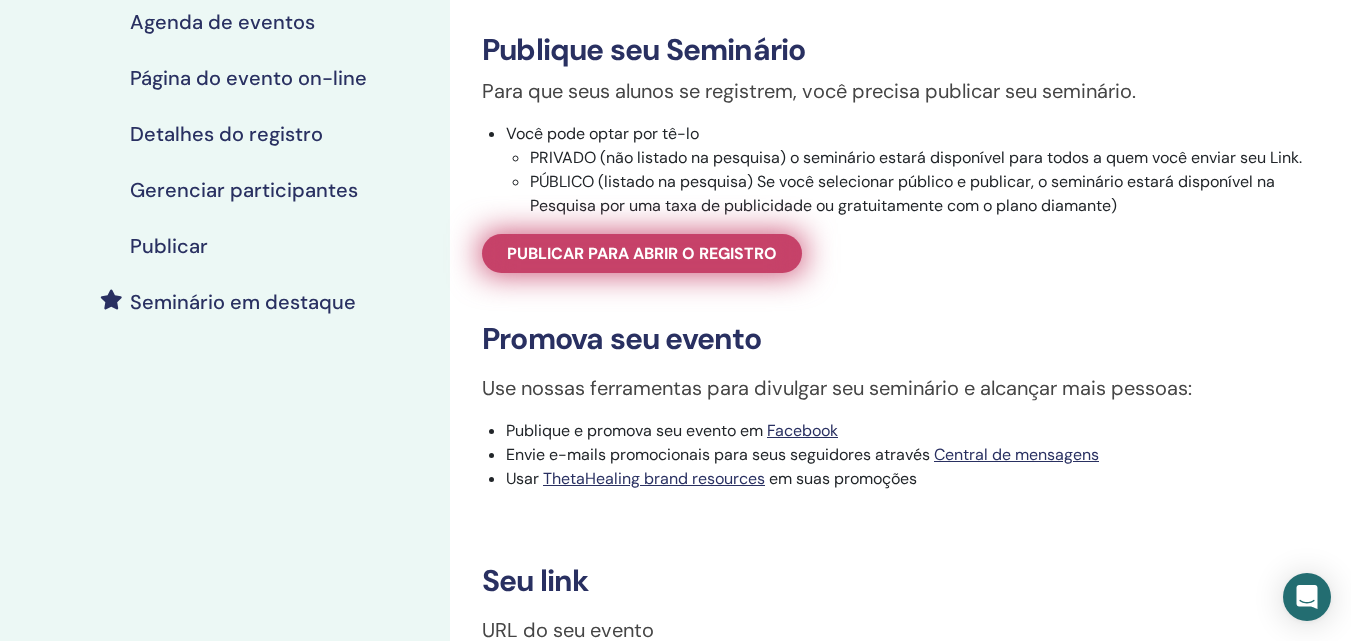 click on "Publicar para abrir o registro" at bounding box center (642, 253) 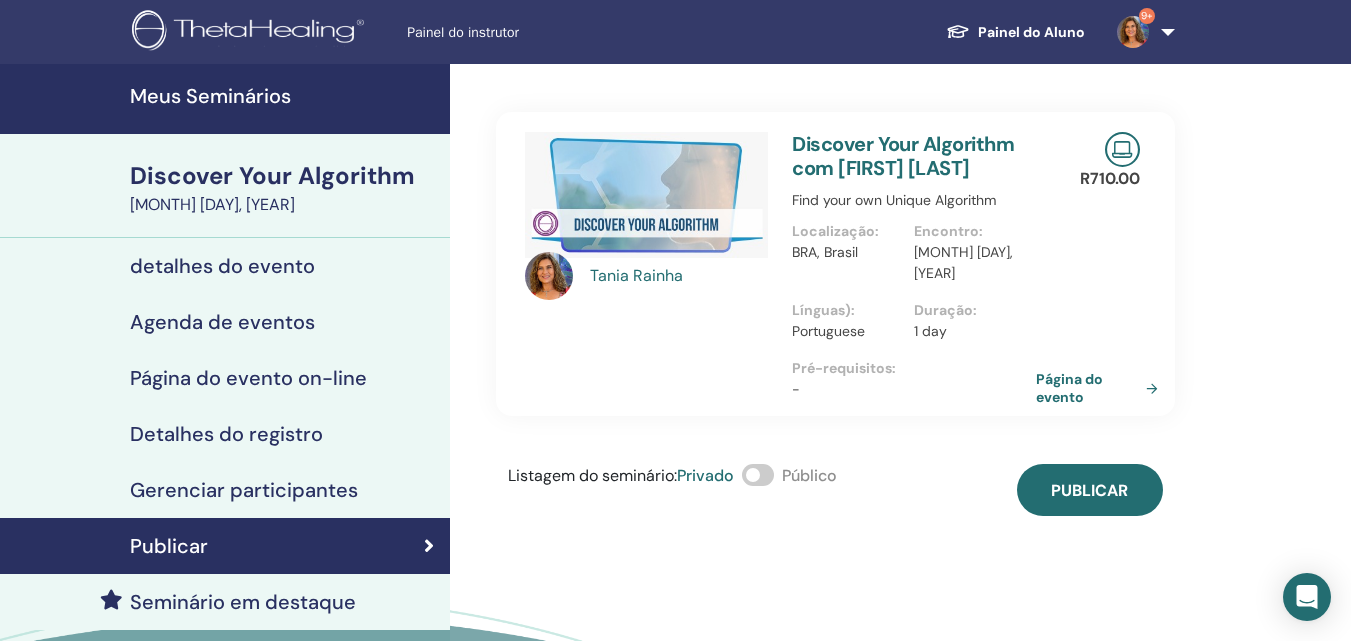 scroll, scrollTop: 200, scrollLeft: 0, axis: vertical 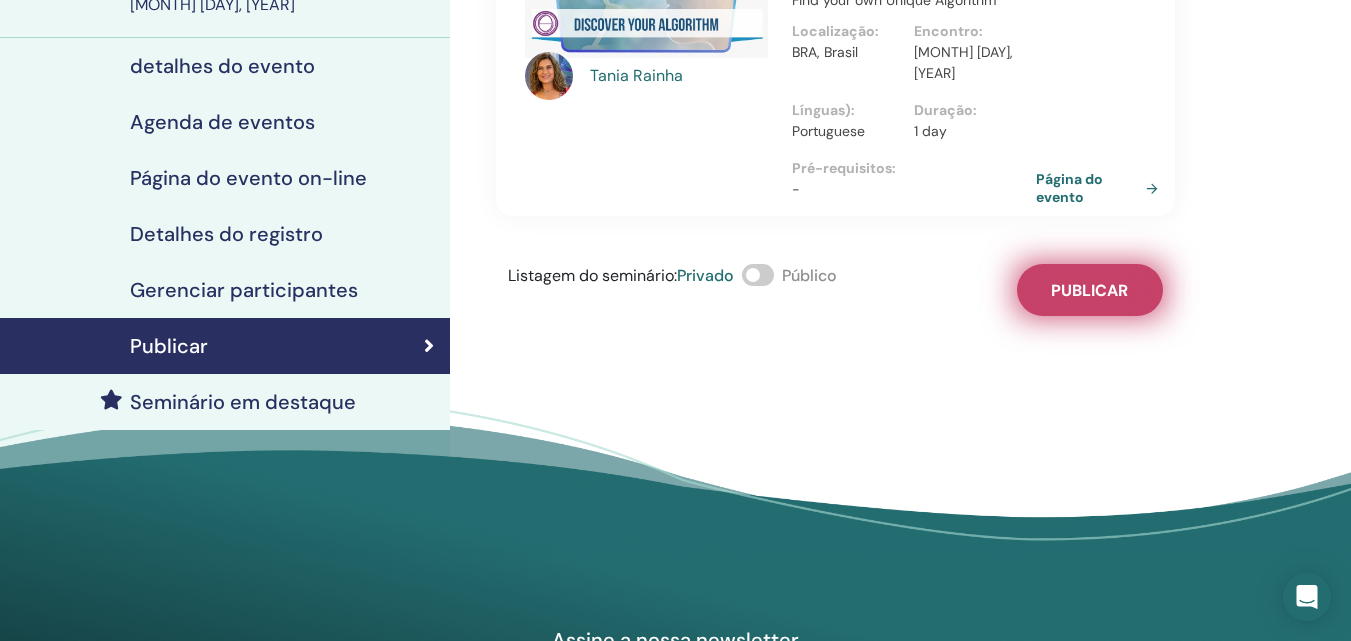 click on "Publicar" at bounding box center (1089, 290) 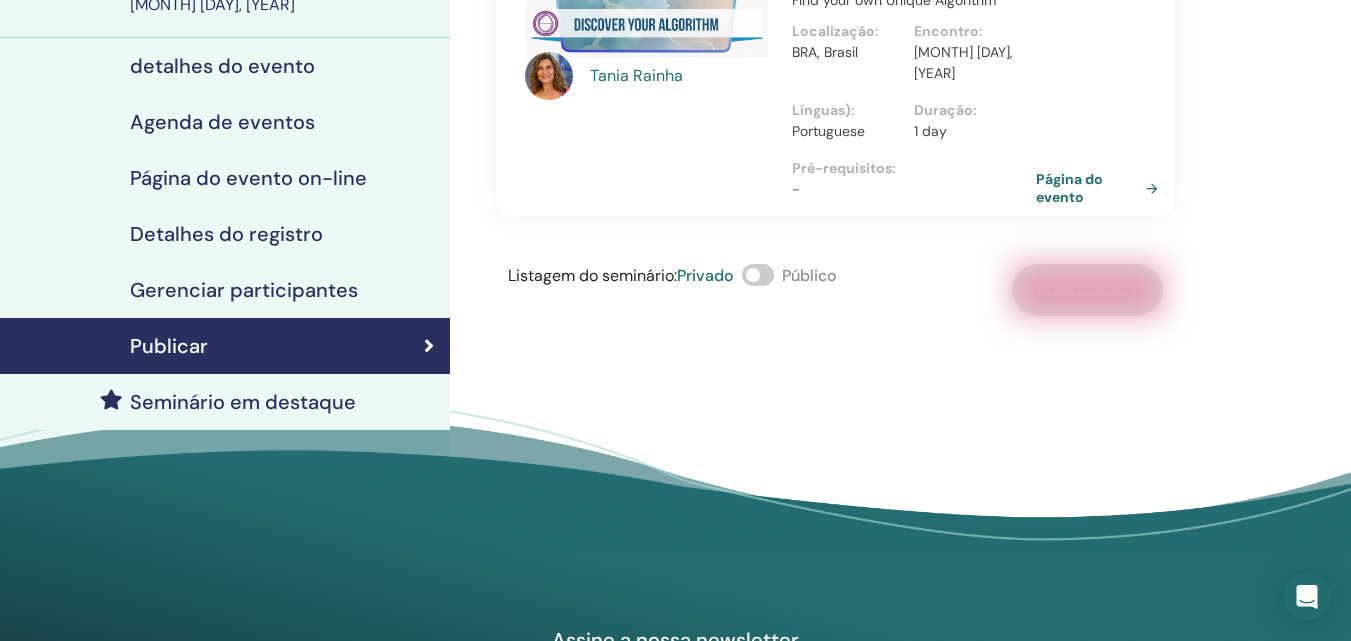 scroll, scrollTop: 0, scrollLeft: 0, axis: both 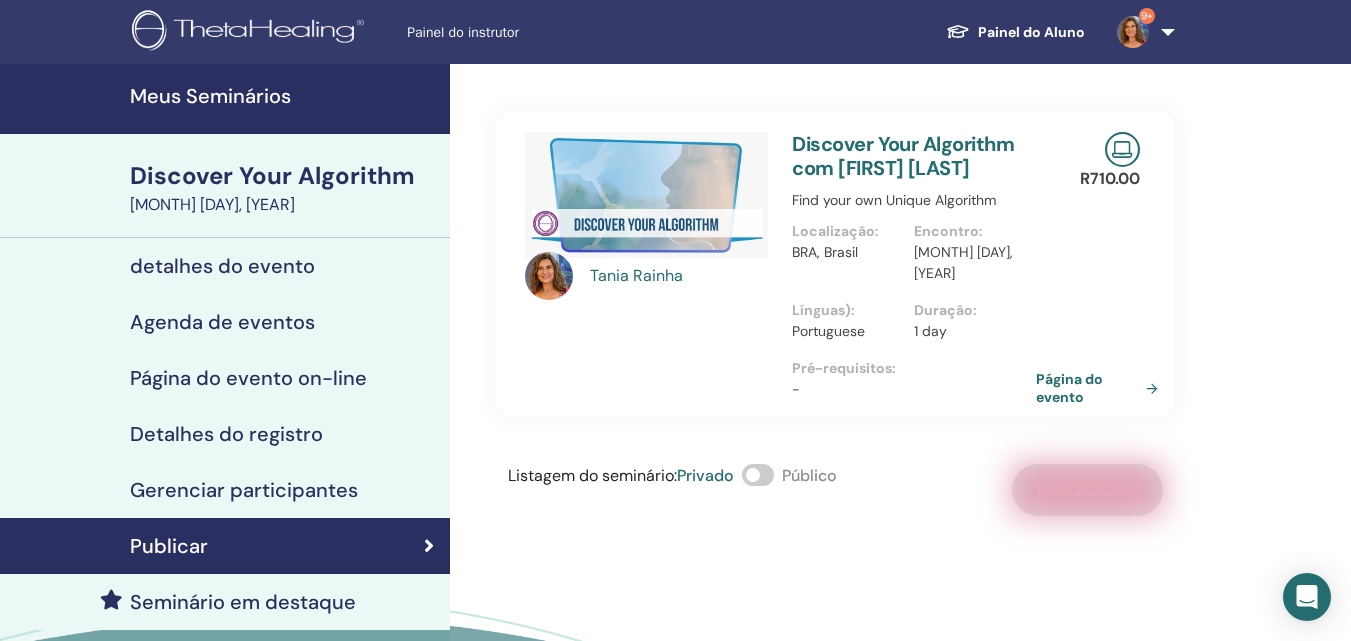 click on "Meus Seminários" at bounding box center [284, 96] 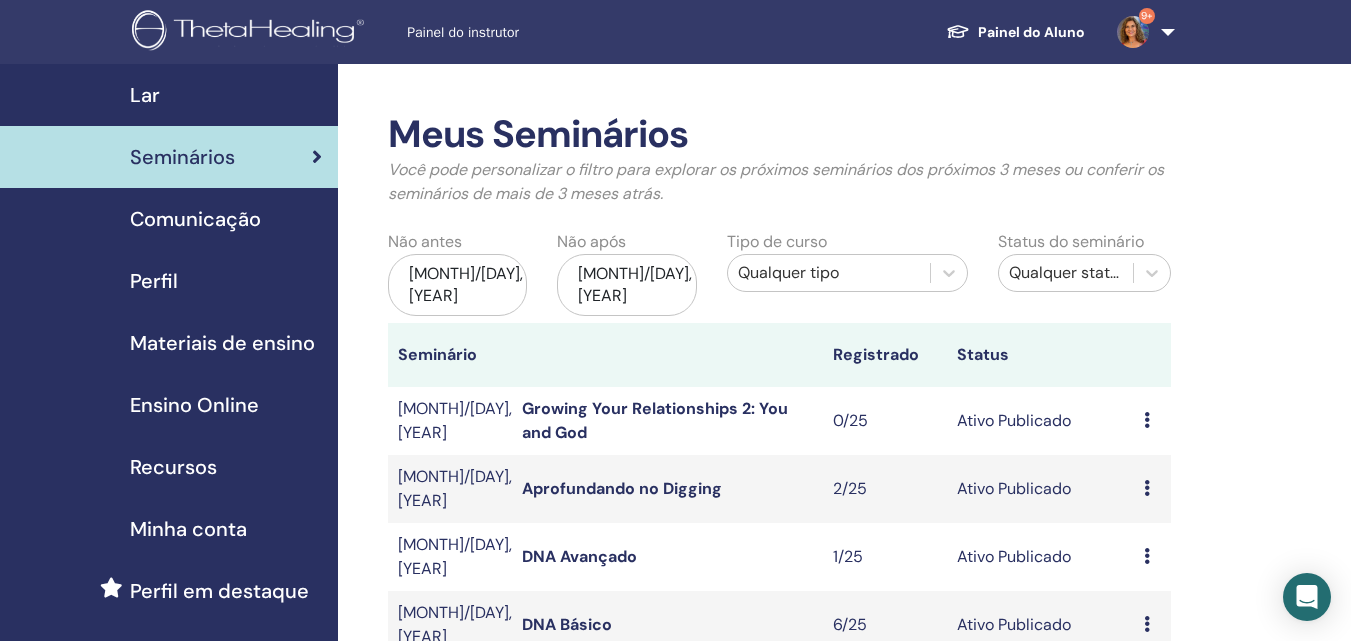 scroll, scrollTop: 200, scrollLeft: 0, axis: vertical 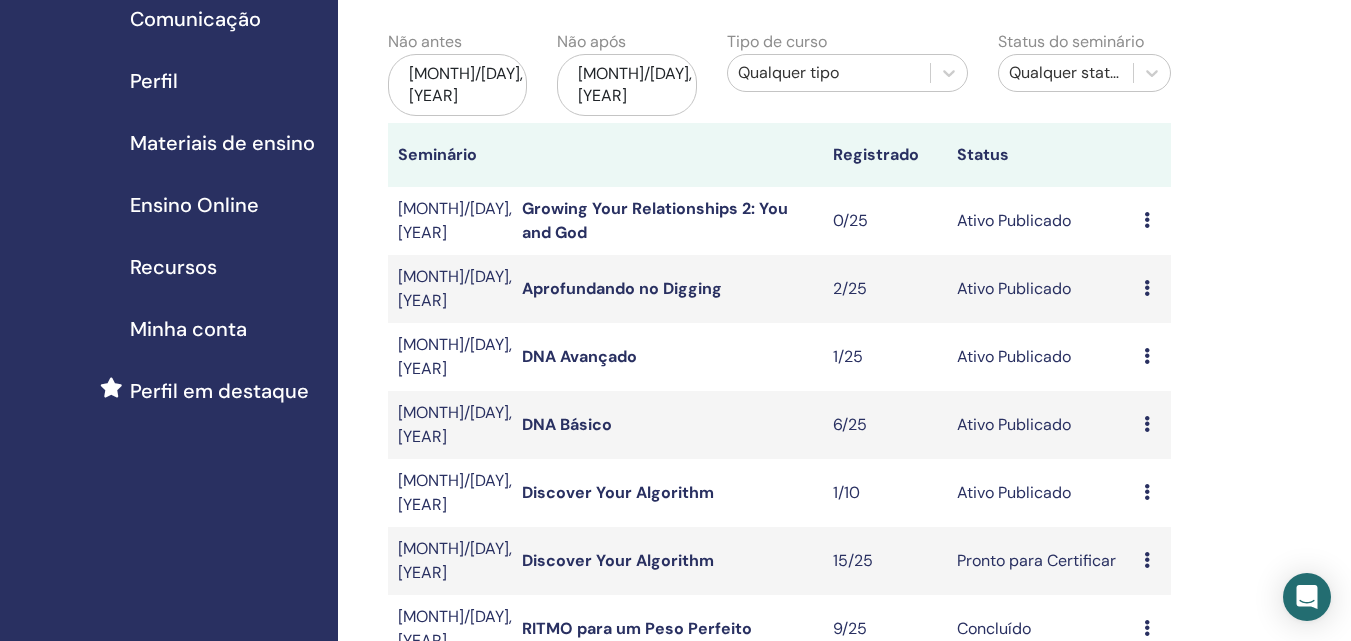 click on "Discover Your Algorithm" at bounding box center (618, 492) 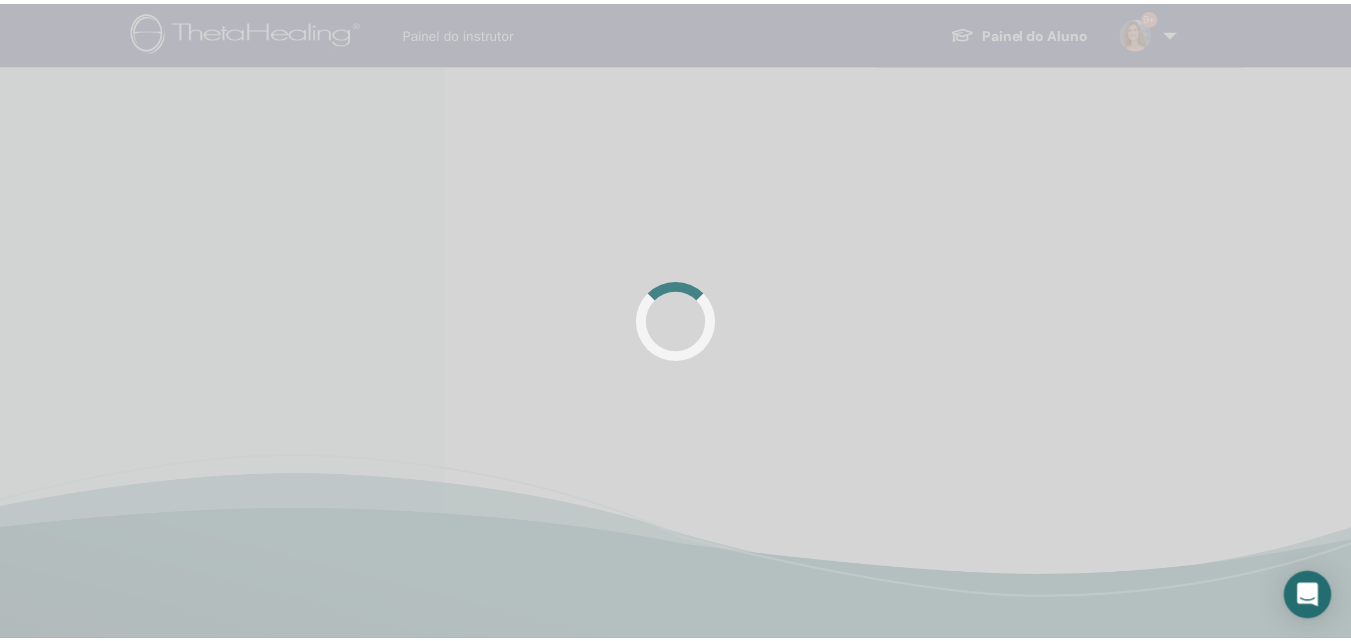 scroll, scrollTop: 0, scrollLeft: 0, axis: both 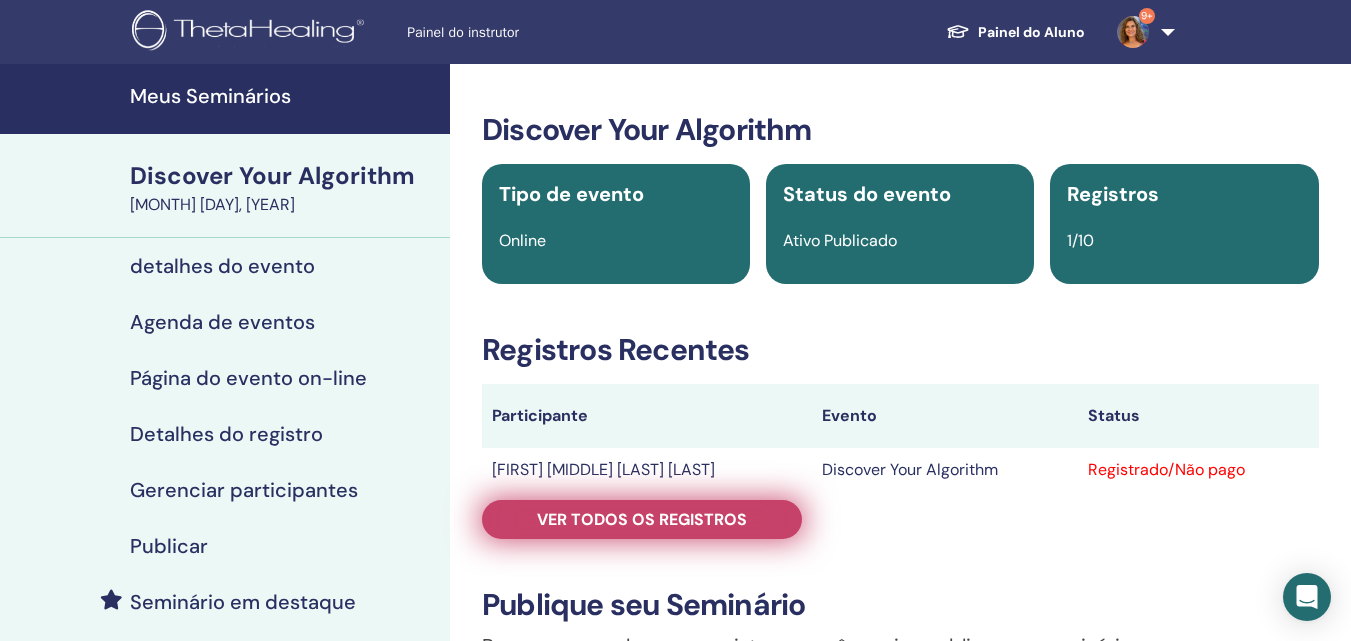 click on "Ver todos os registros" at bounding box center (642, 519) 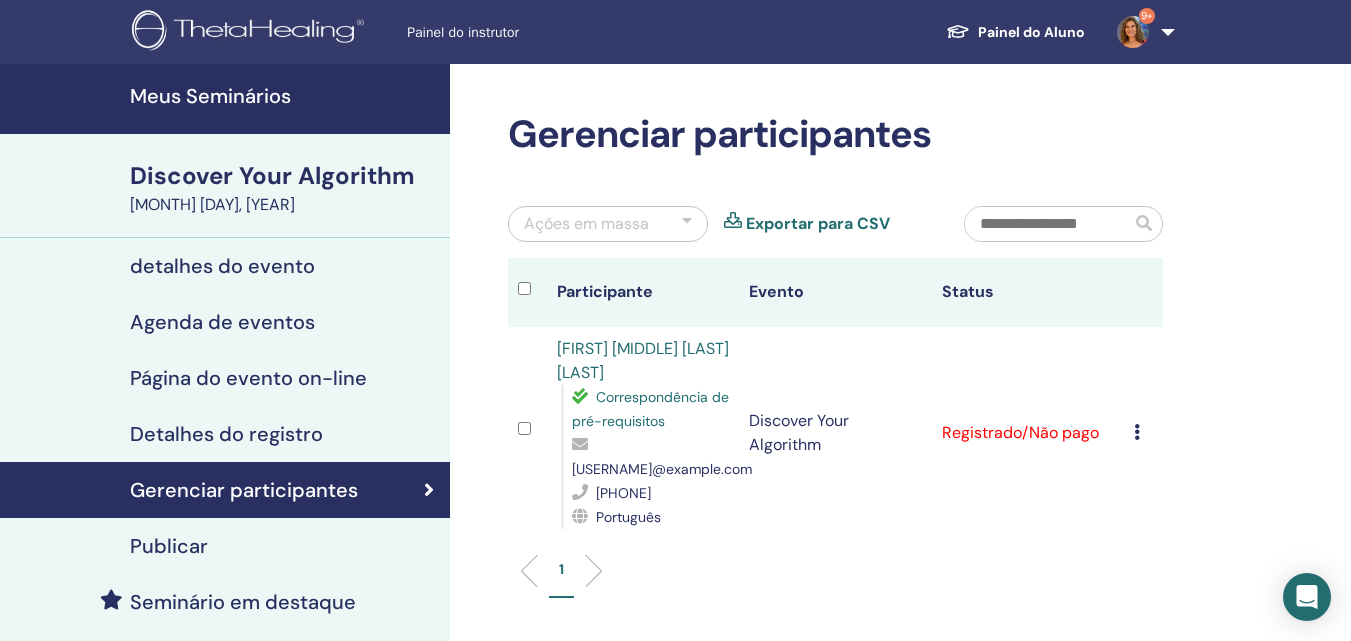 scroll, scrollTop: 100, scrollLeft: 0, axis: vertical 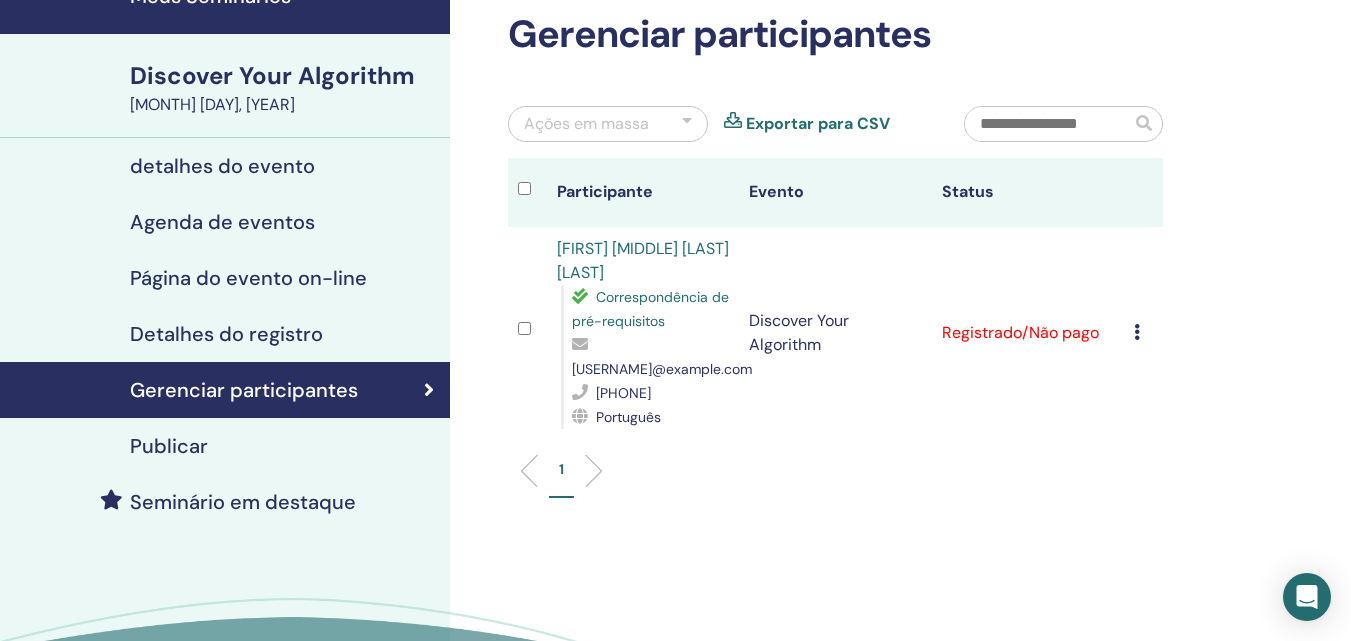 click on "Cancelar registro Não certifique-se automaticamente Marcar como pago Marcar como não pago Marcar como ausente Completar e Certificar Baixar certificado" at bounding box center [1143, 333] 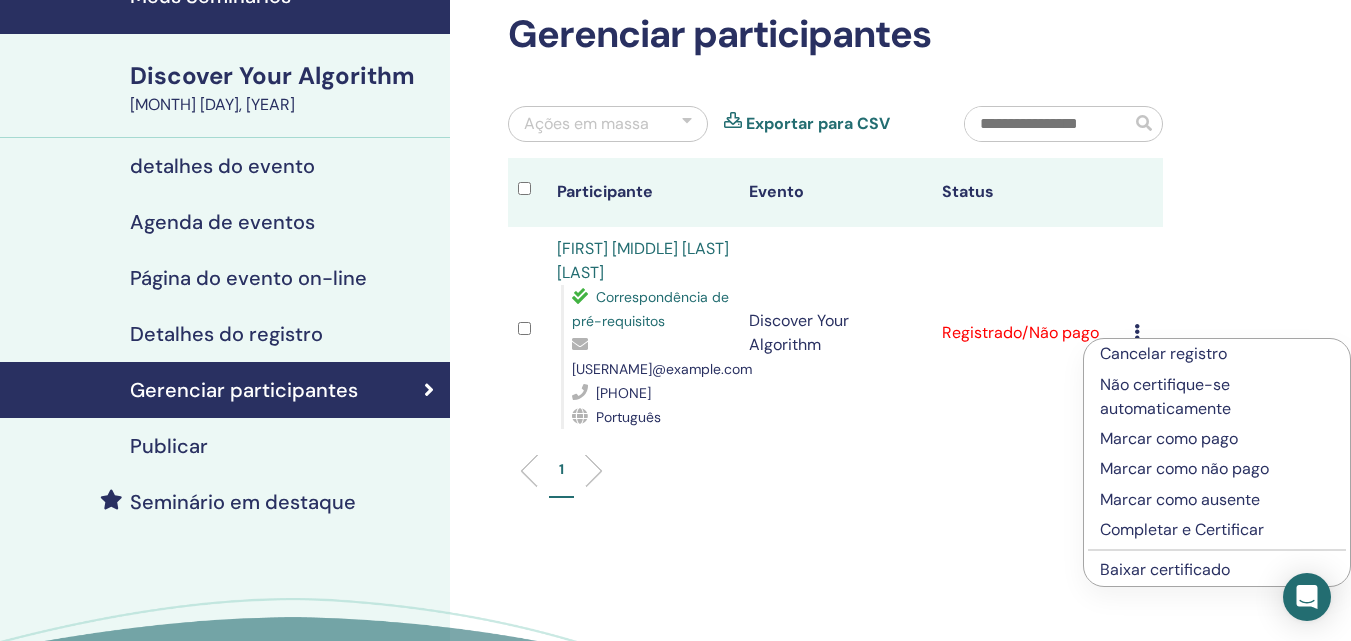 click on "Completar e Certificar" at bounding box center [1217, 530] 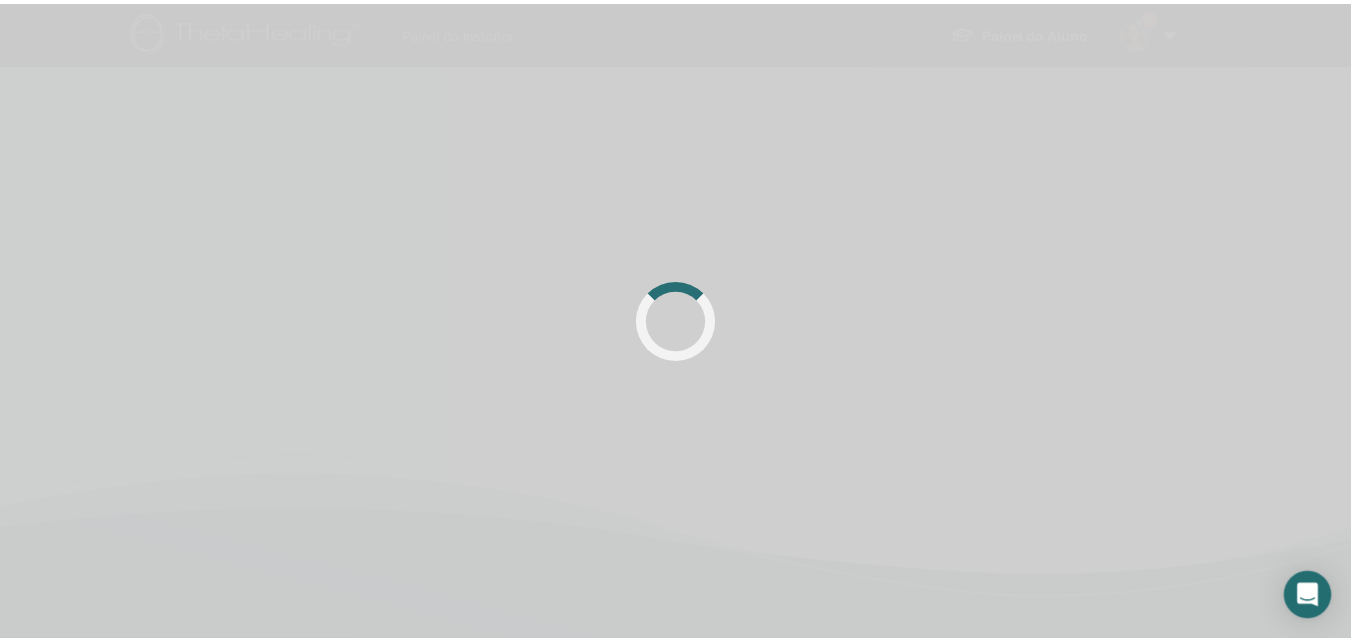 scroll, scrollTop: 100, scrollLeft: 0, axis: vertical 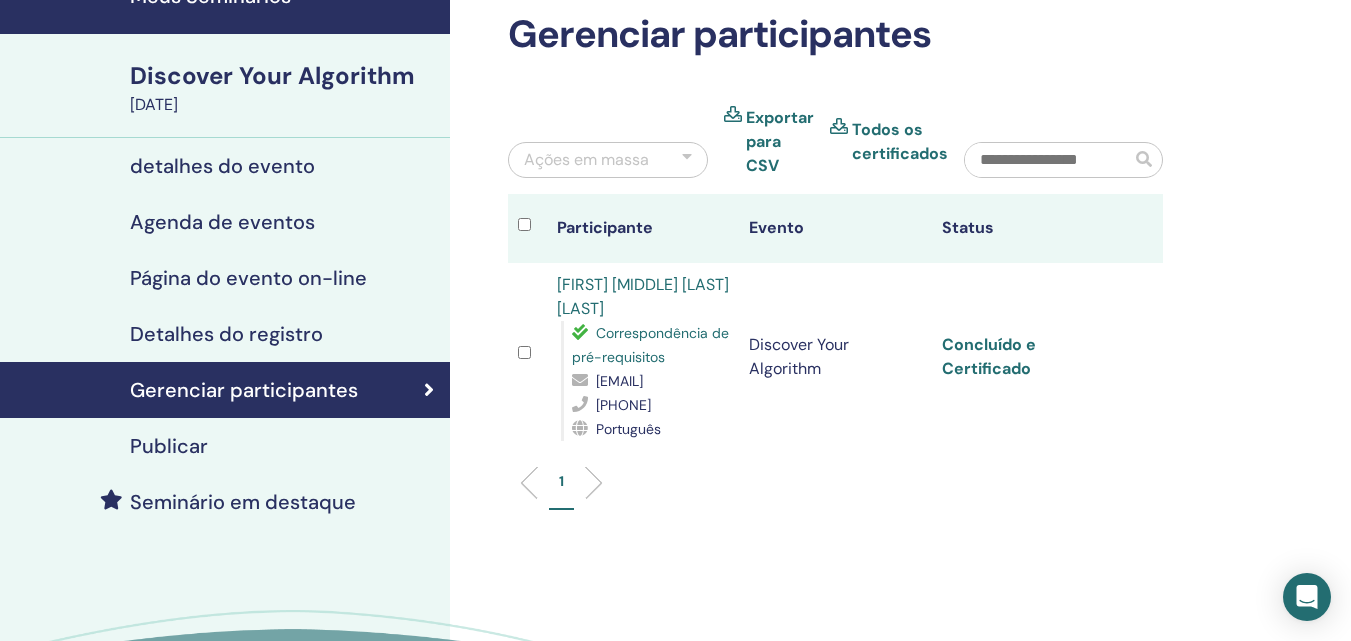 click on "Concluído e Certificado" at bounding box center (989, 356) 